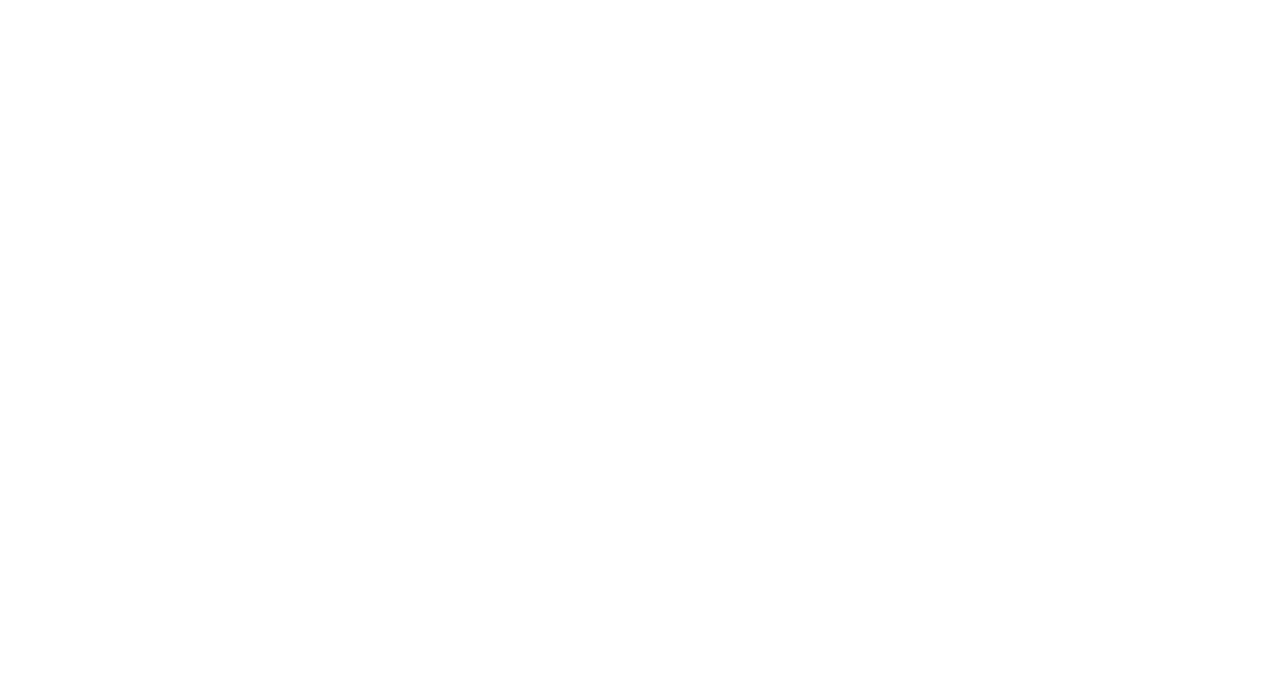 scroll, scrollTop: 0, scrollLeft: 0, axis: both 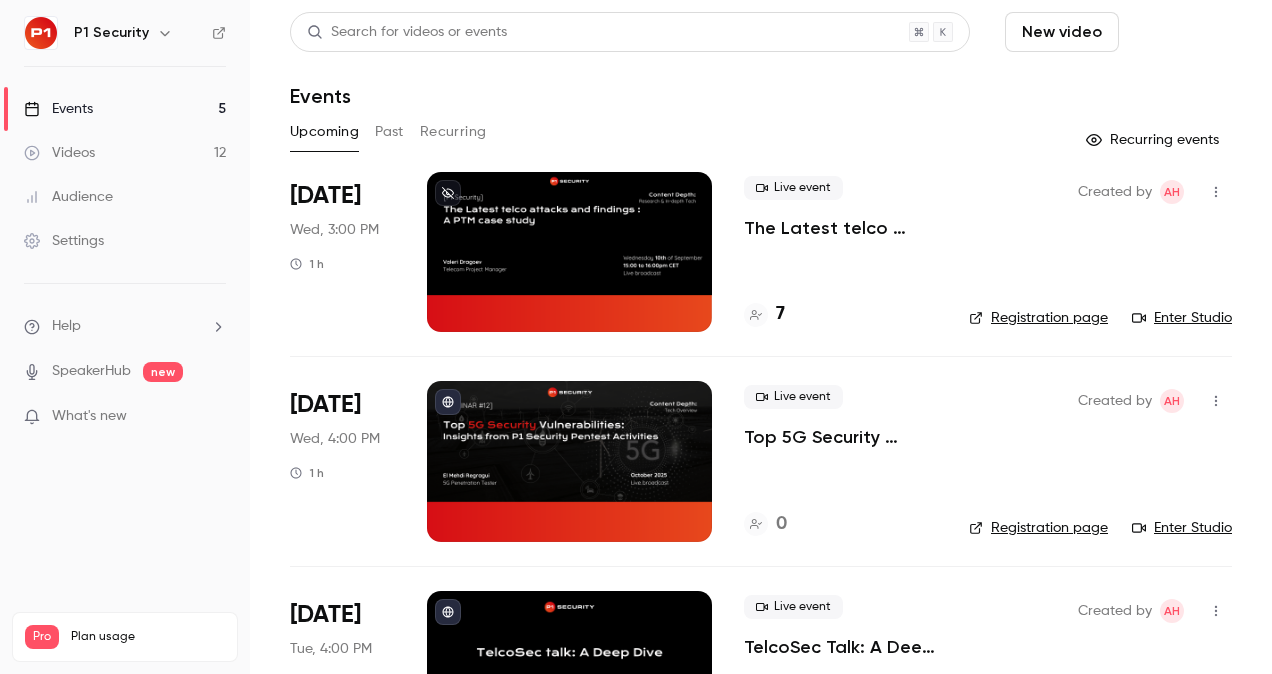 click on "Schedule" at bounding box center (1179, 32) 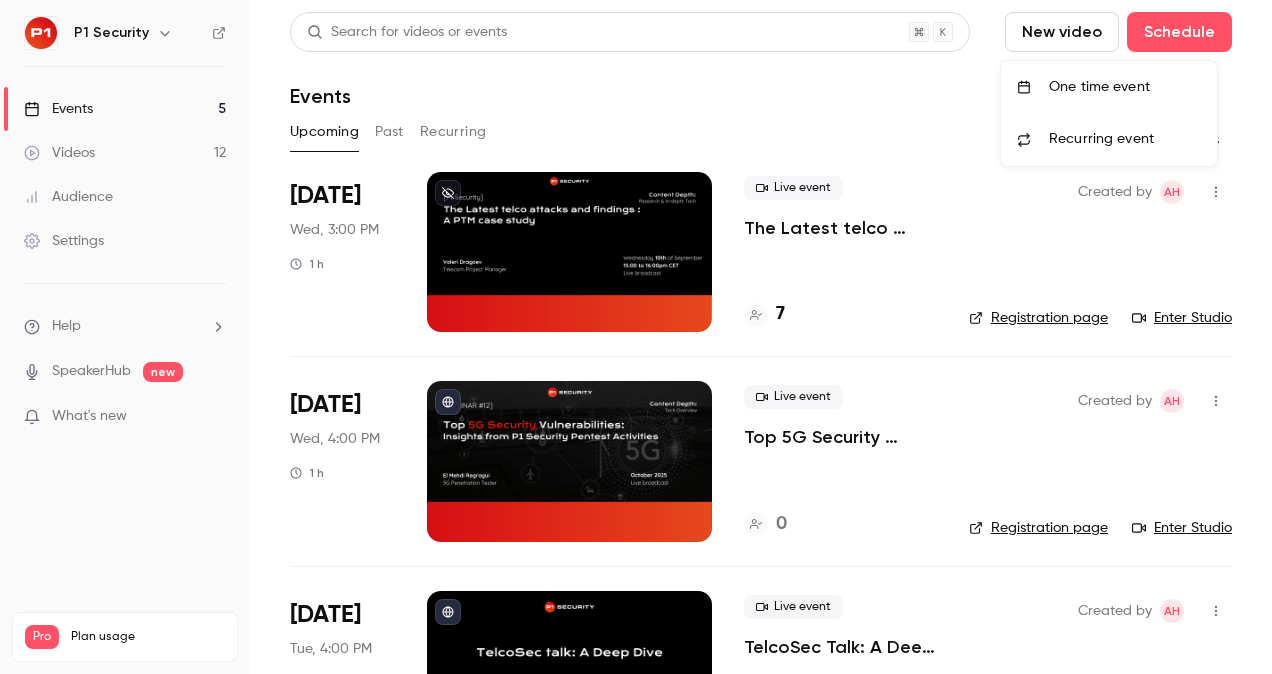 click on "One time event" at bounding box center [1109, 87] 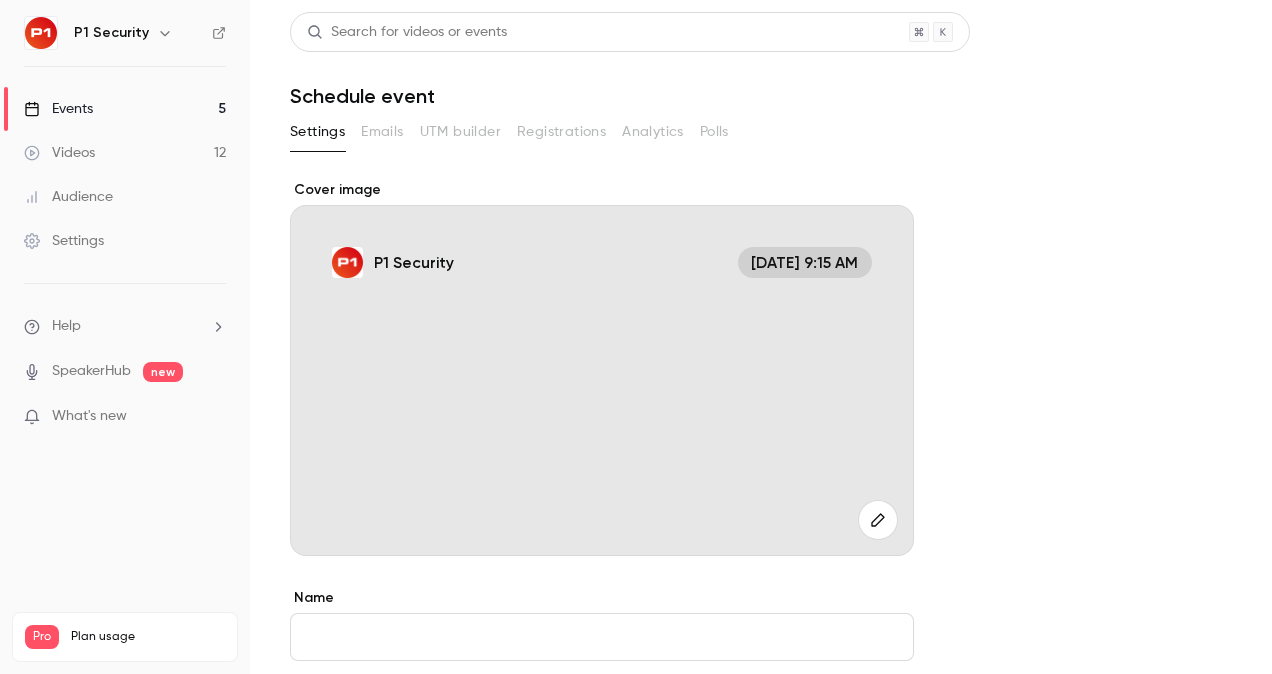 scroll, scrollTop: 166, scrollLeft: 0, axis: vertical 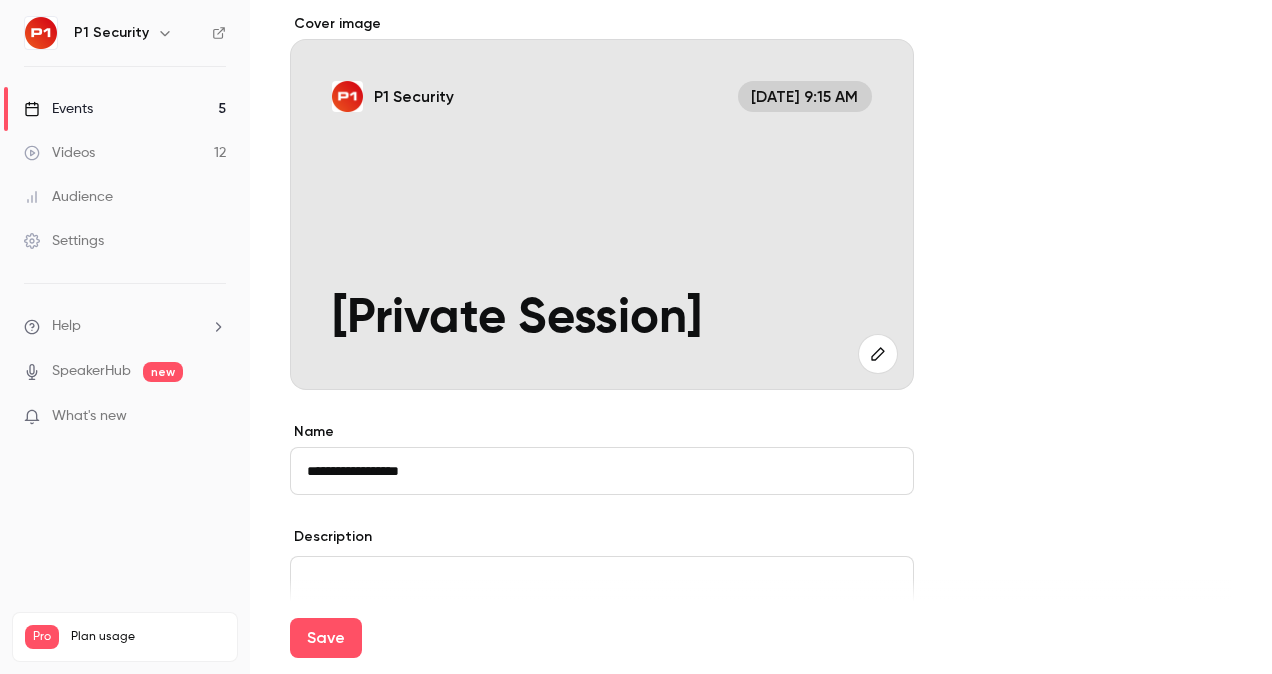 click on "**********" at bounding box center [602, 471] 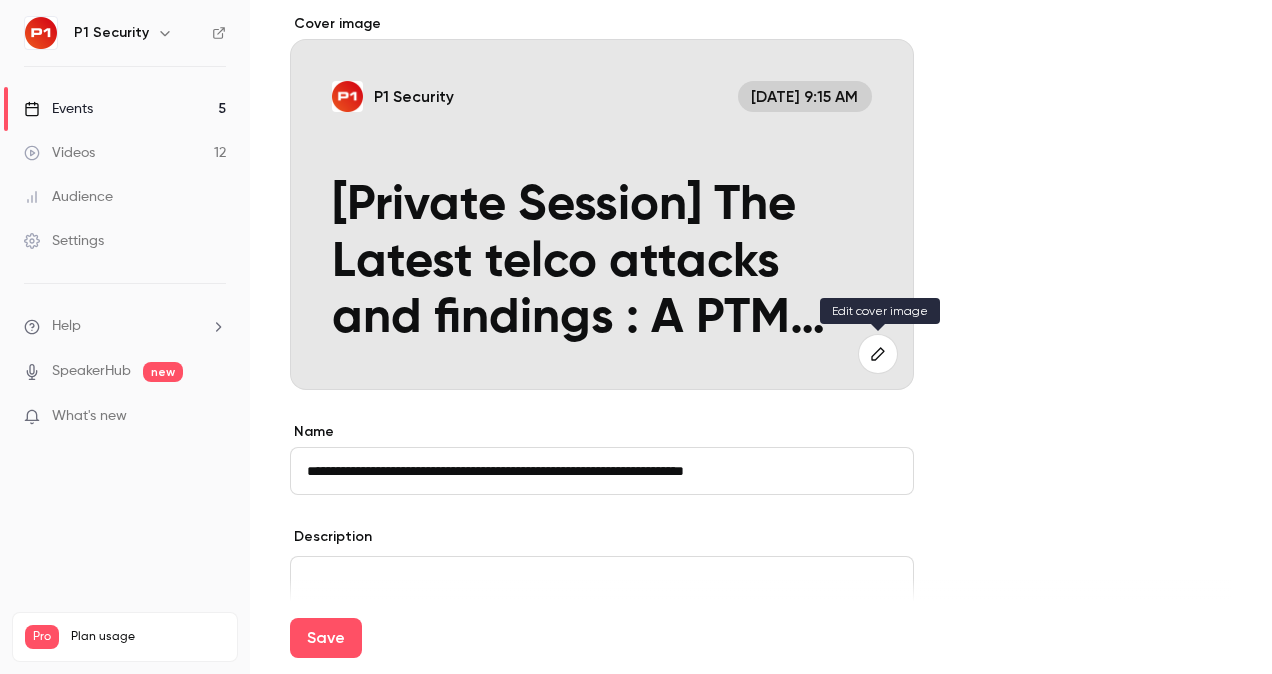 type on "**********" 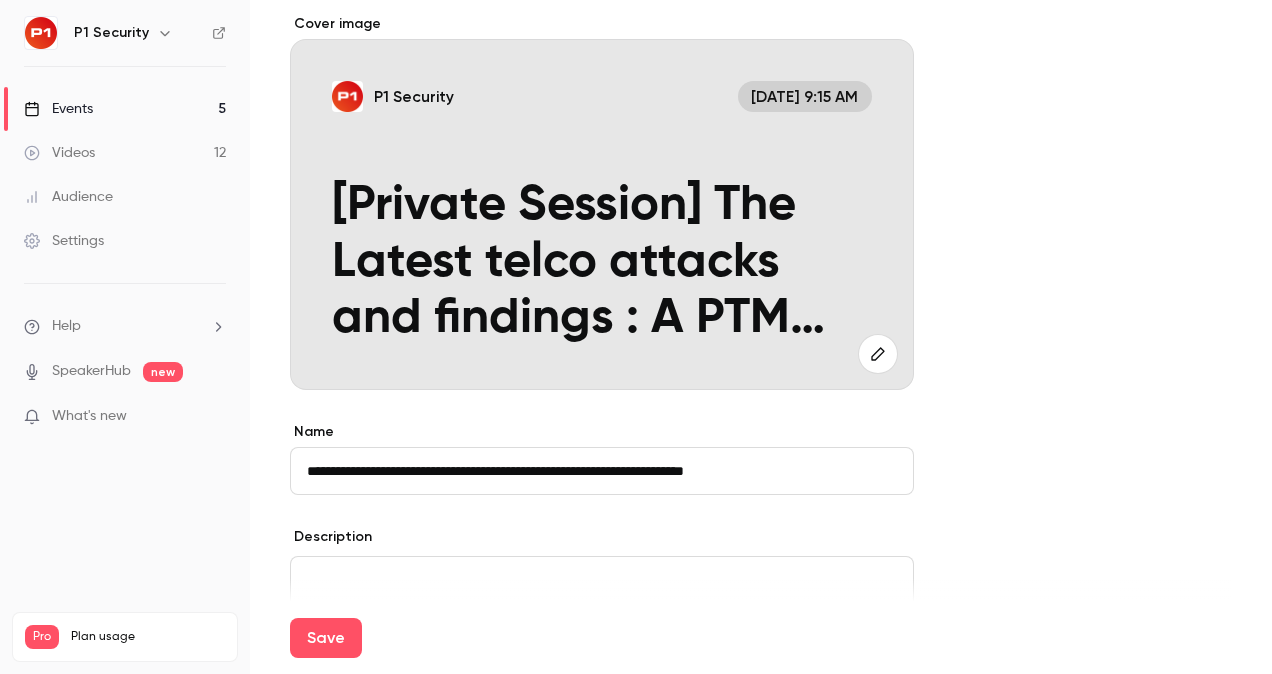 click at bounding box center [878, 354] 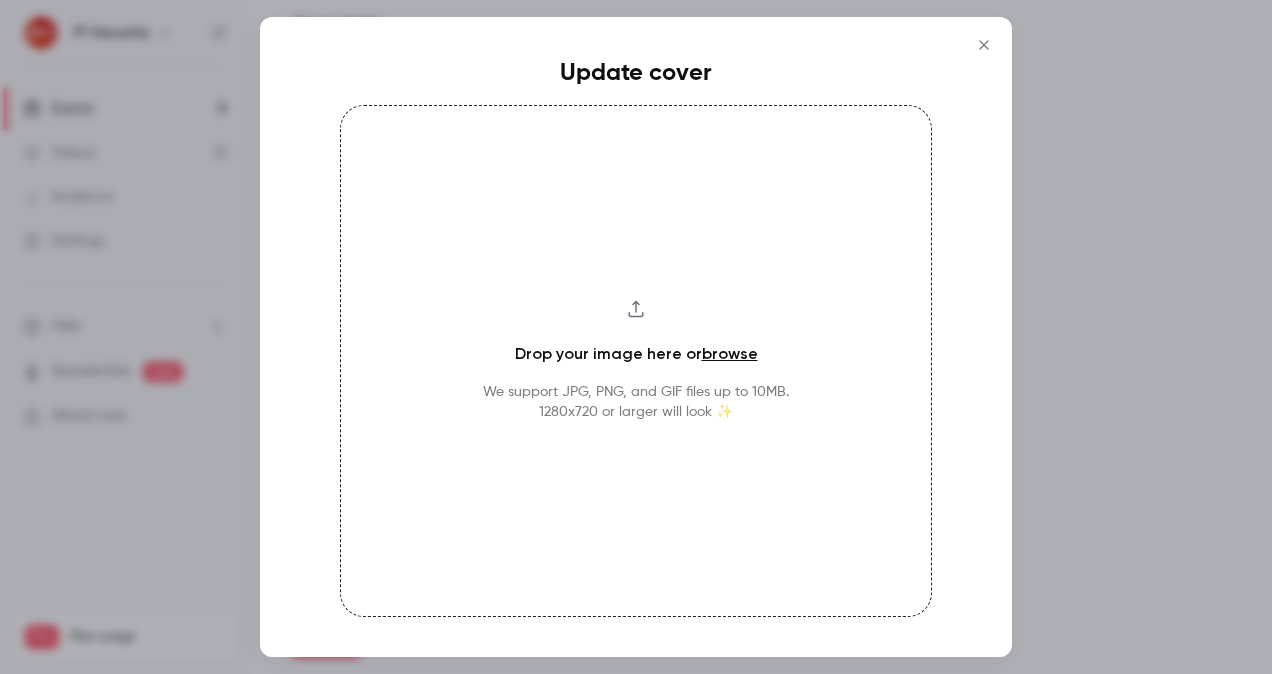 click on "Drop your image here or  browse We support JPG, PNG, and GIF files up to 10MB.
1280x720 or larger will look ✨" at bounding box center [636, 361] 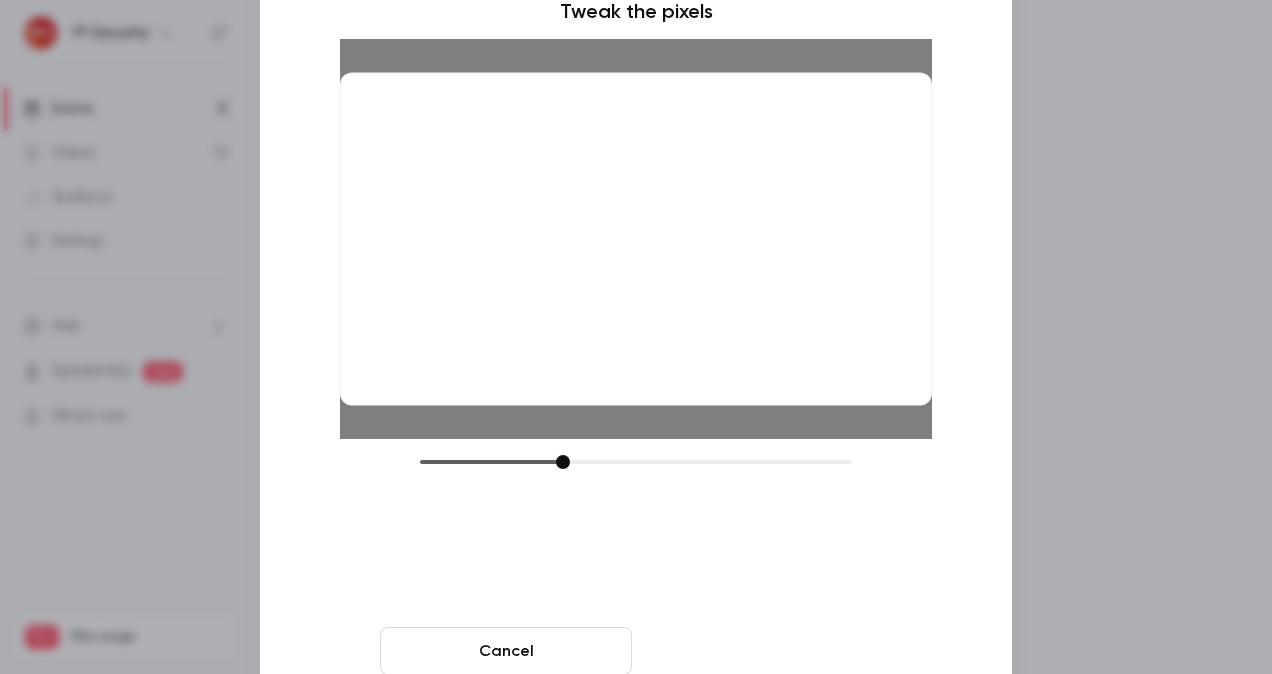 click on "Crop and save" at bounding box center [766, 651] 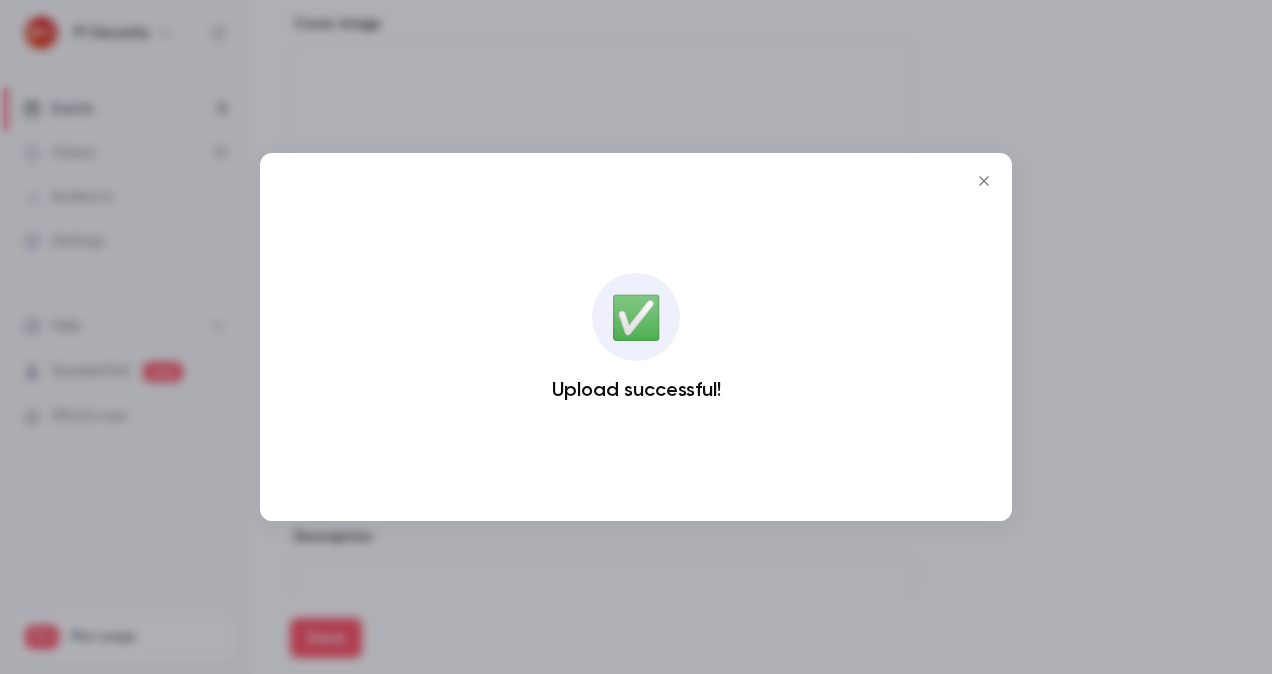click at bounding box center [636, 337] 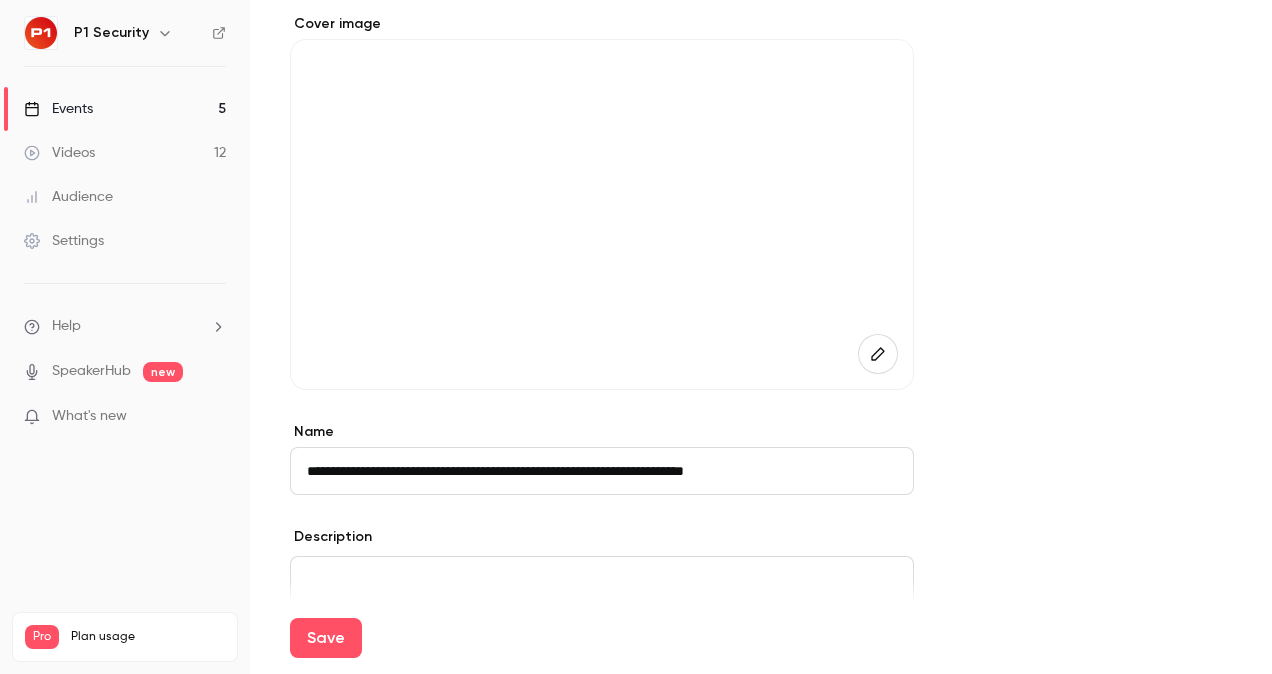 scroll, scrollTop: 475, scrollLeft: 0, axis: vertical 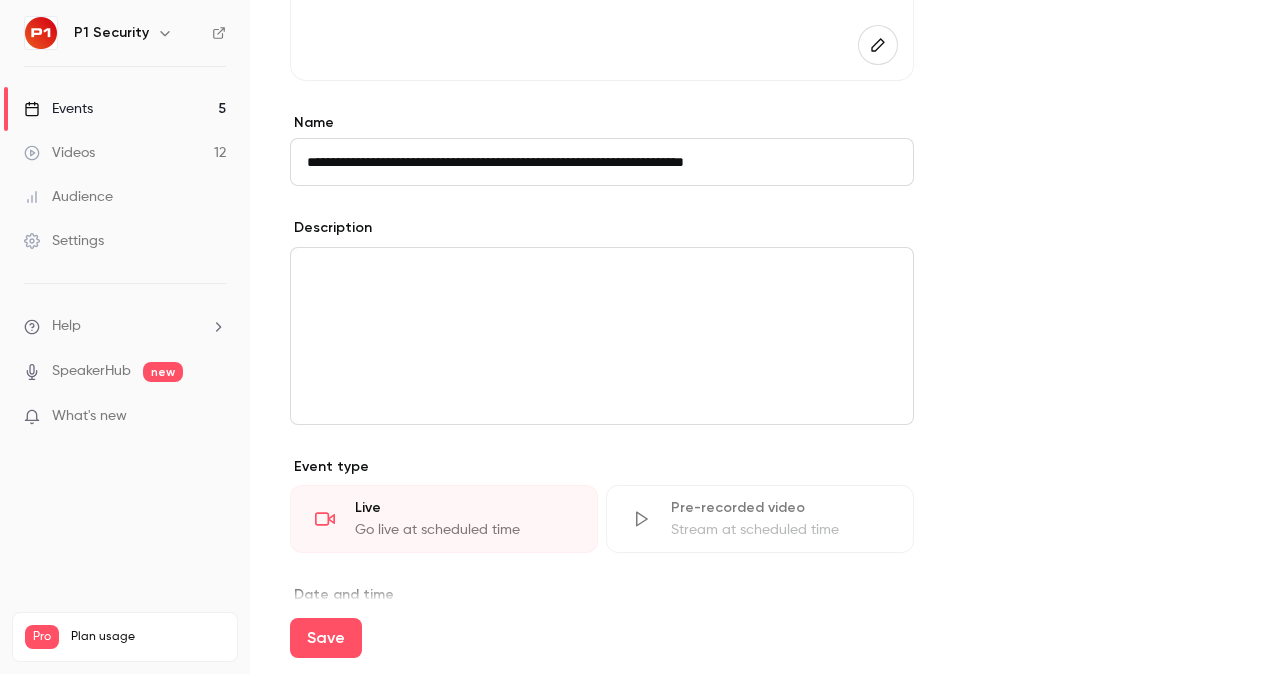 click at bounding box center [602, 336] 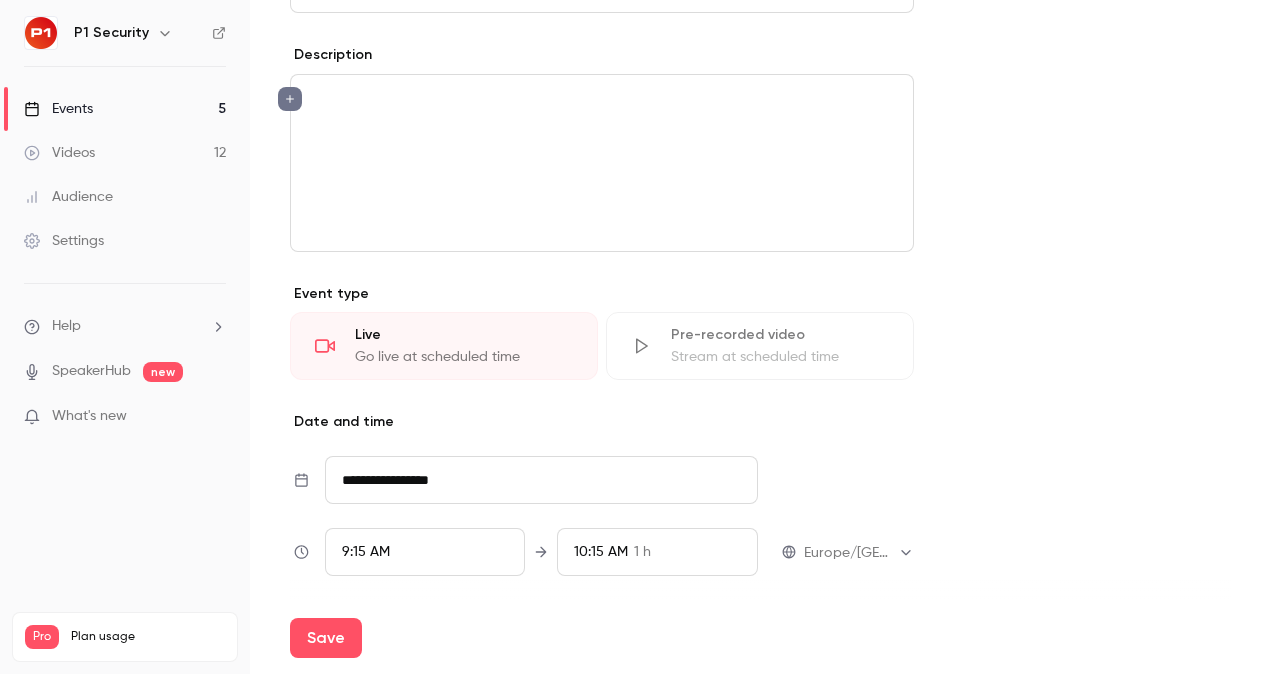 scroll, scrollTop: 866, scrollLeft: 0, axis: vertical 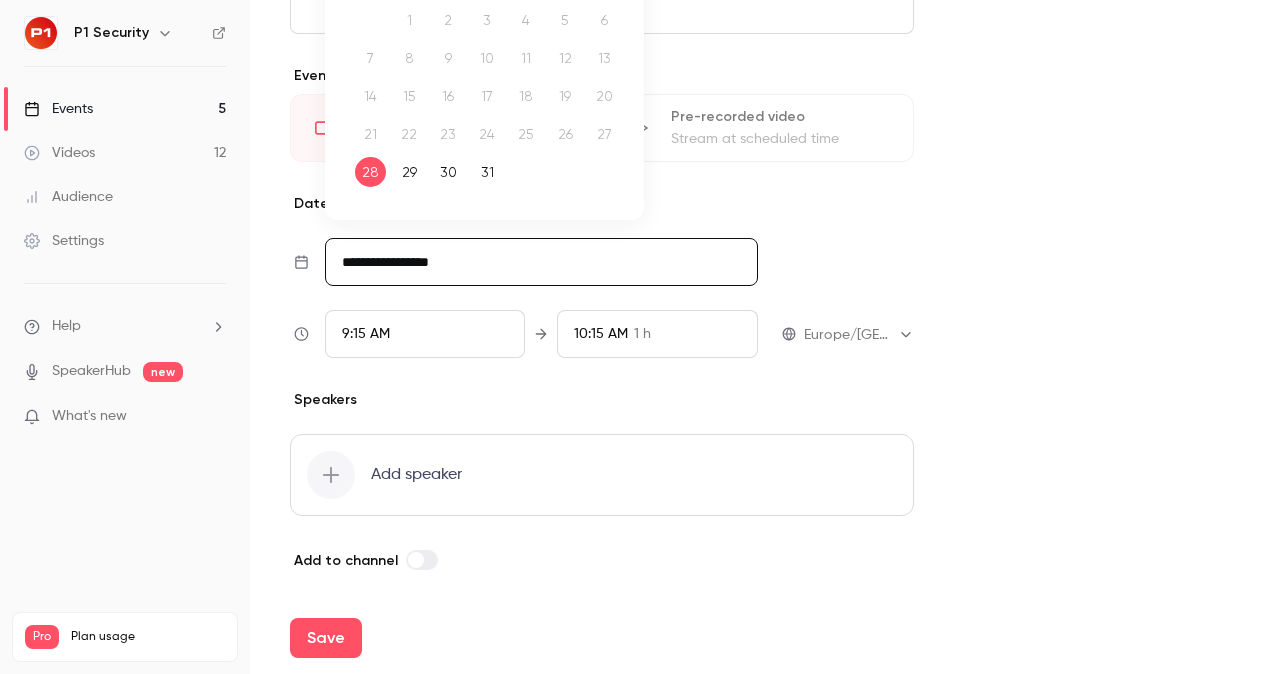 click on "**********" at bounding box center (541, 262) 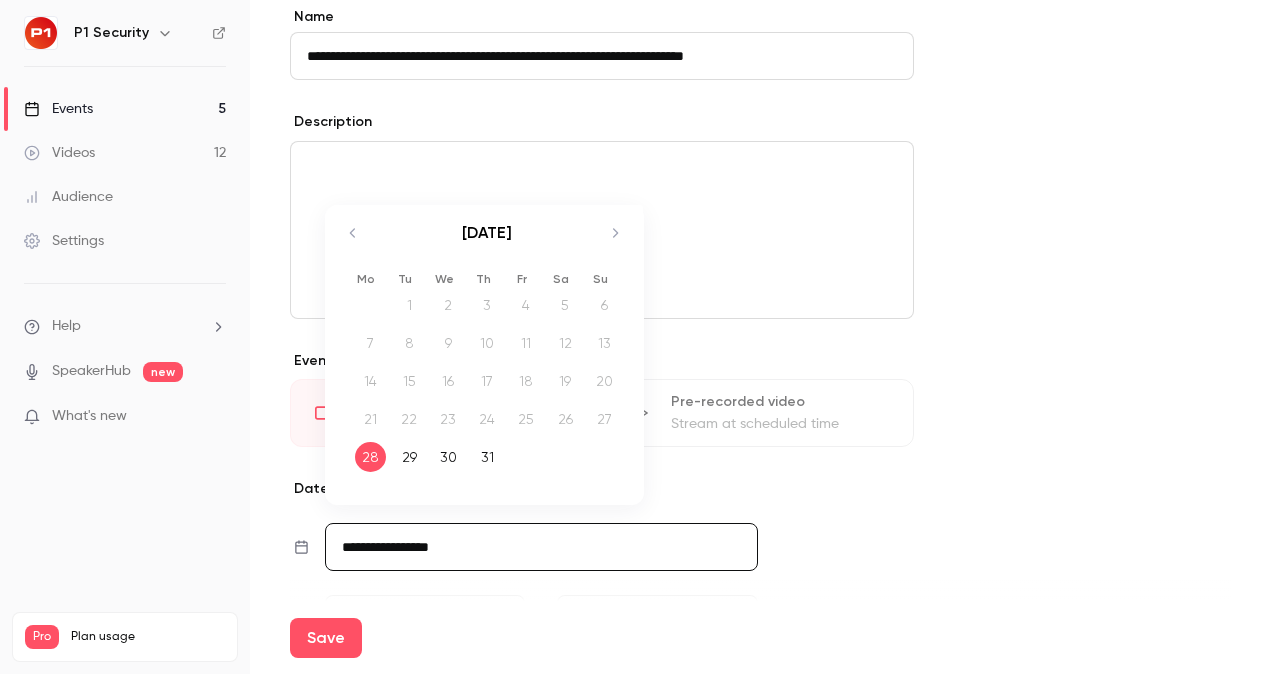 scroll, scrollTop: 580, scrollLeft: 0, axis: vertical 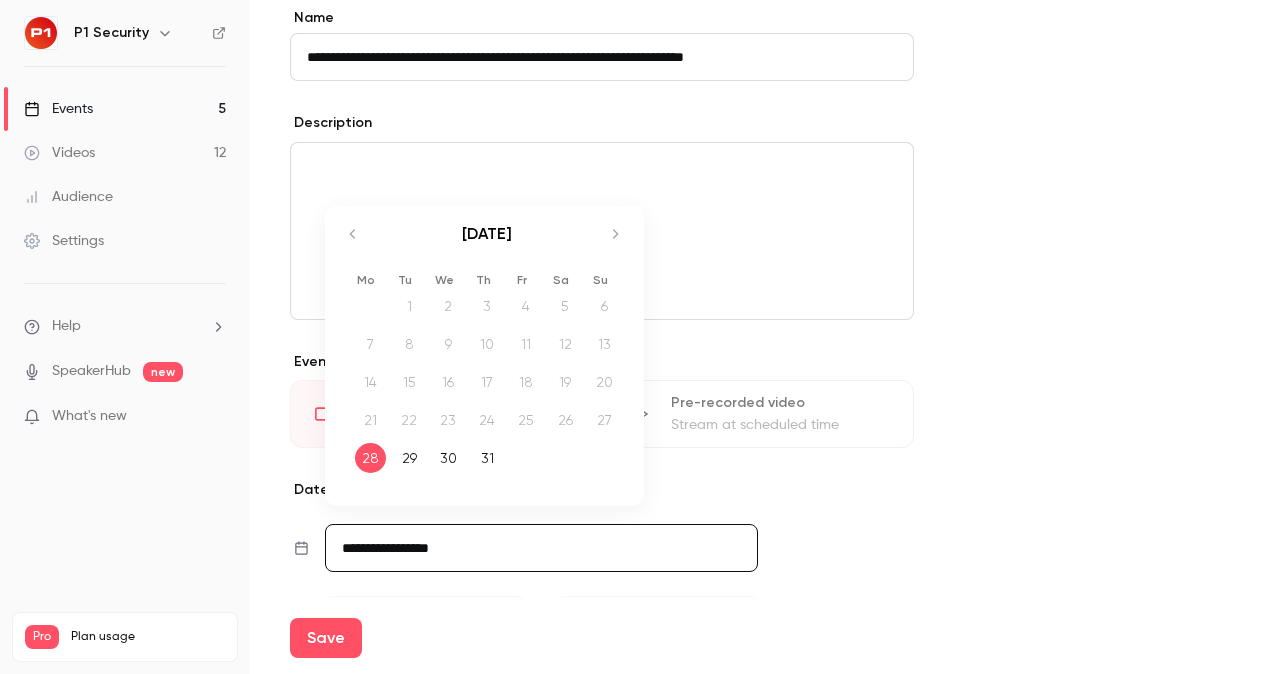 click 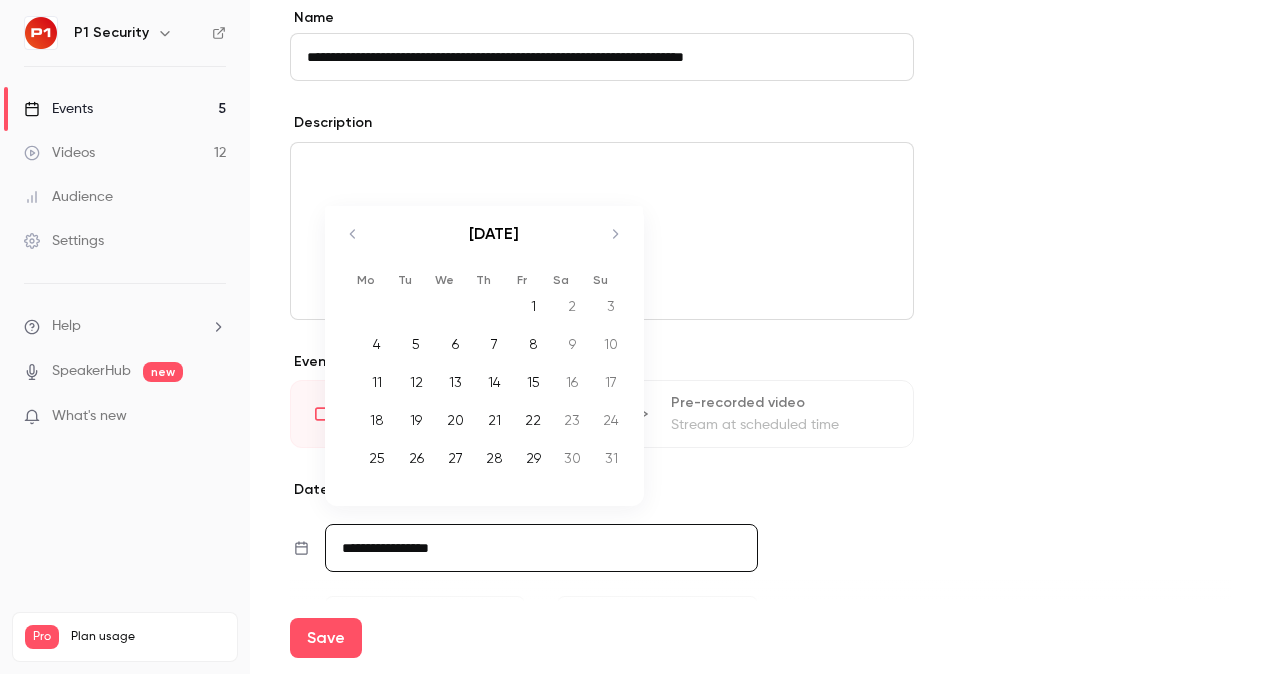 click 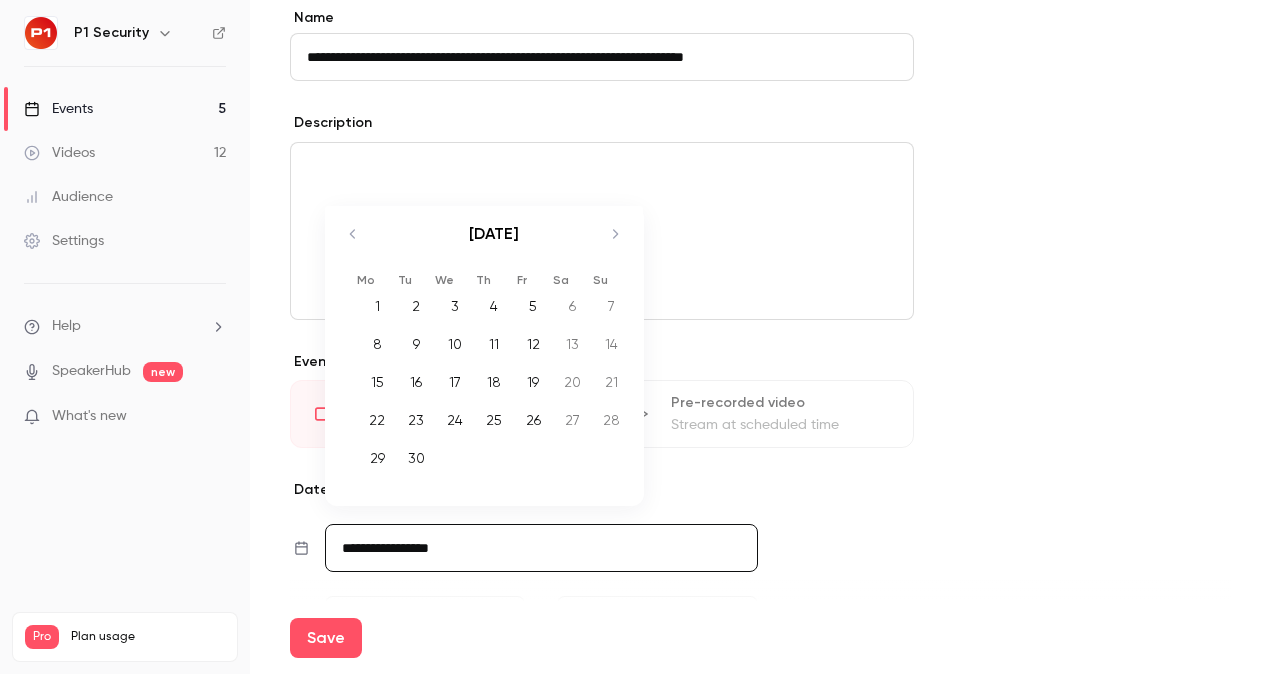 click on "9" at bounding box center (416, 344) 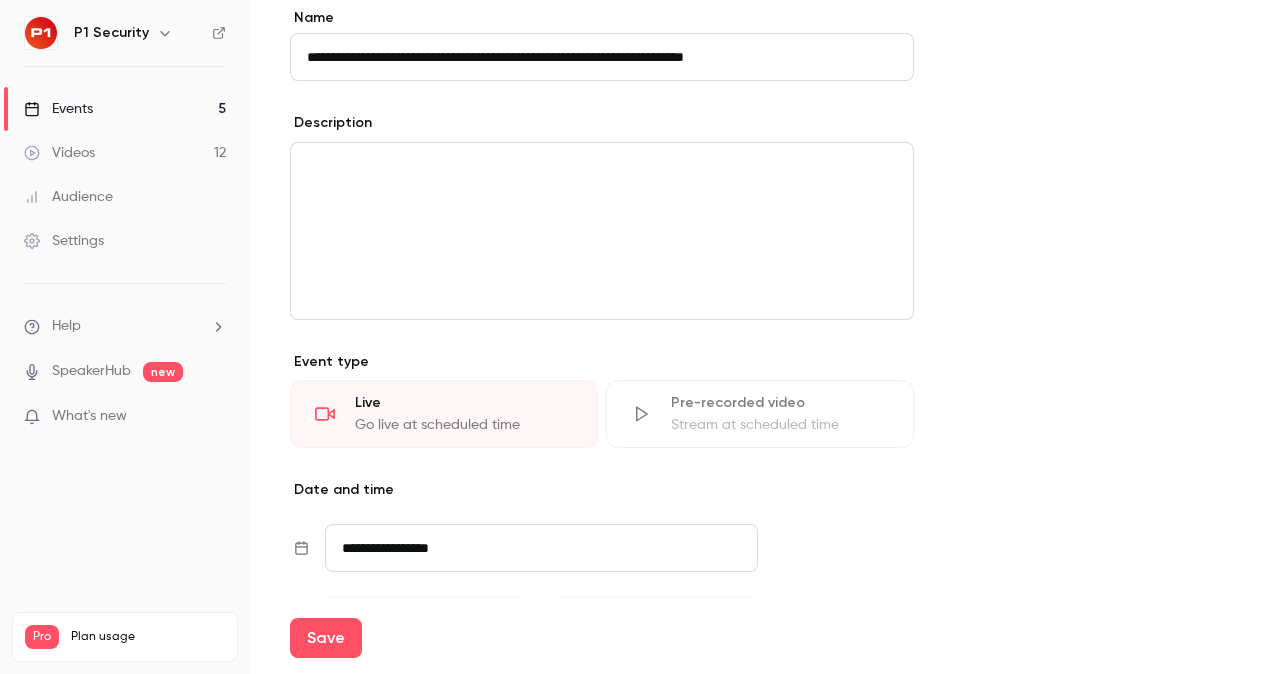 scroll, scrollTop: 866, scrollLeft: 0, axis: vertical 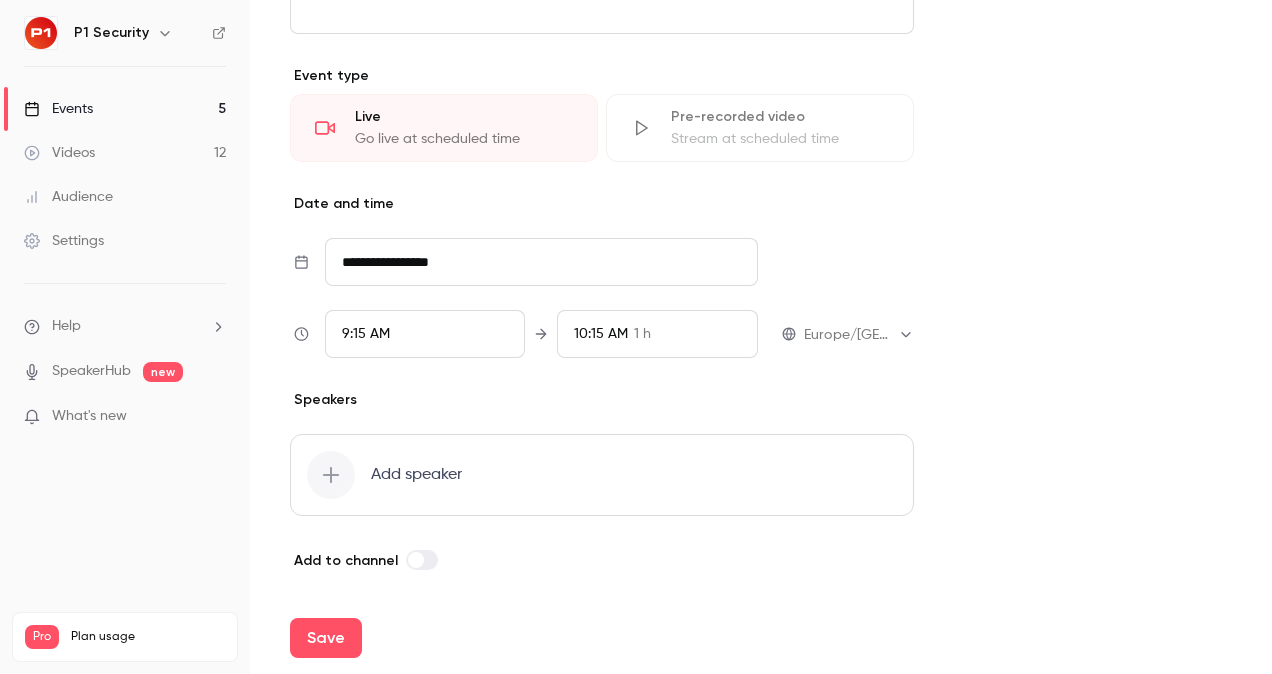 click on "9:15 AM" at bounding box center (425, 334) 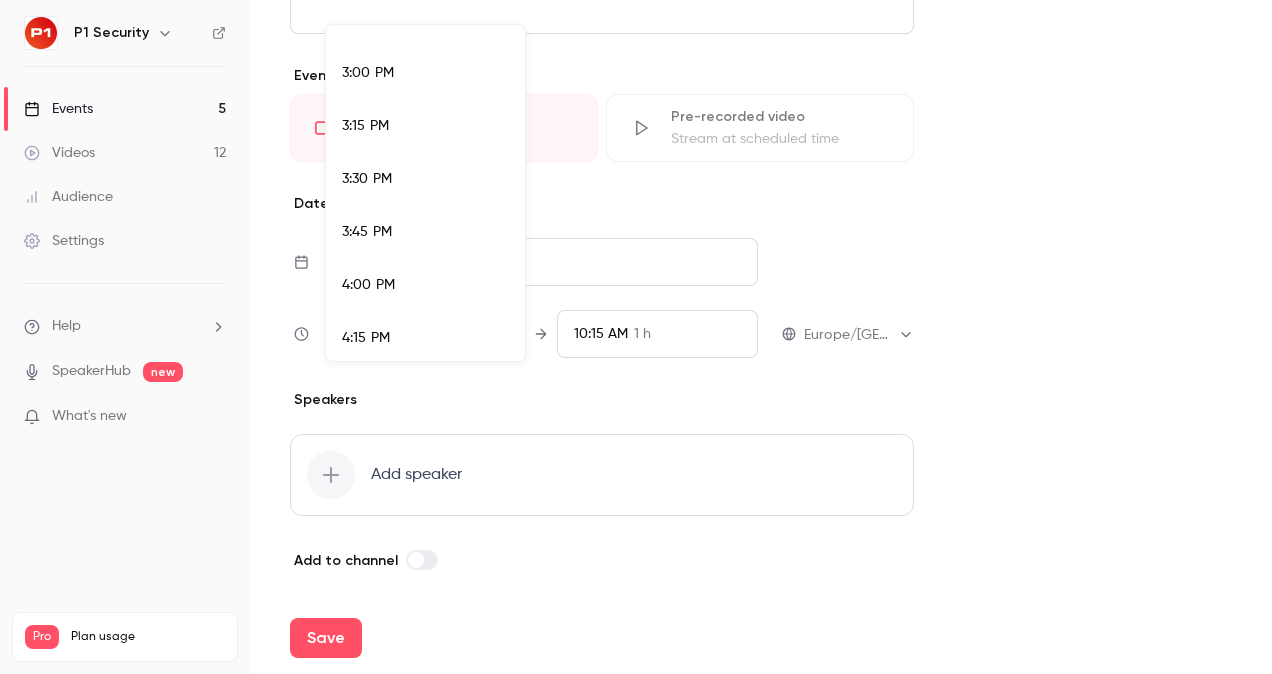 scroll, scrollTop: 3113, scrollLeft: 0, axis: vertical 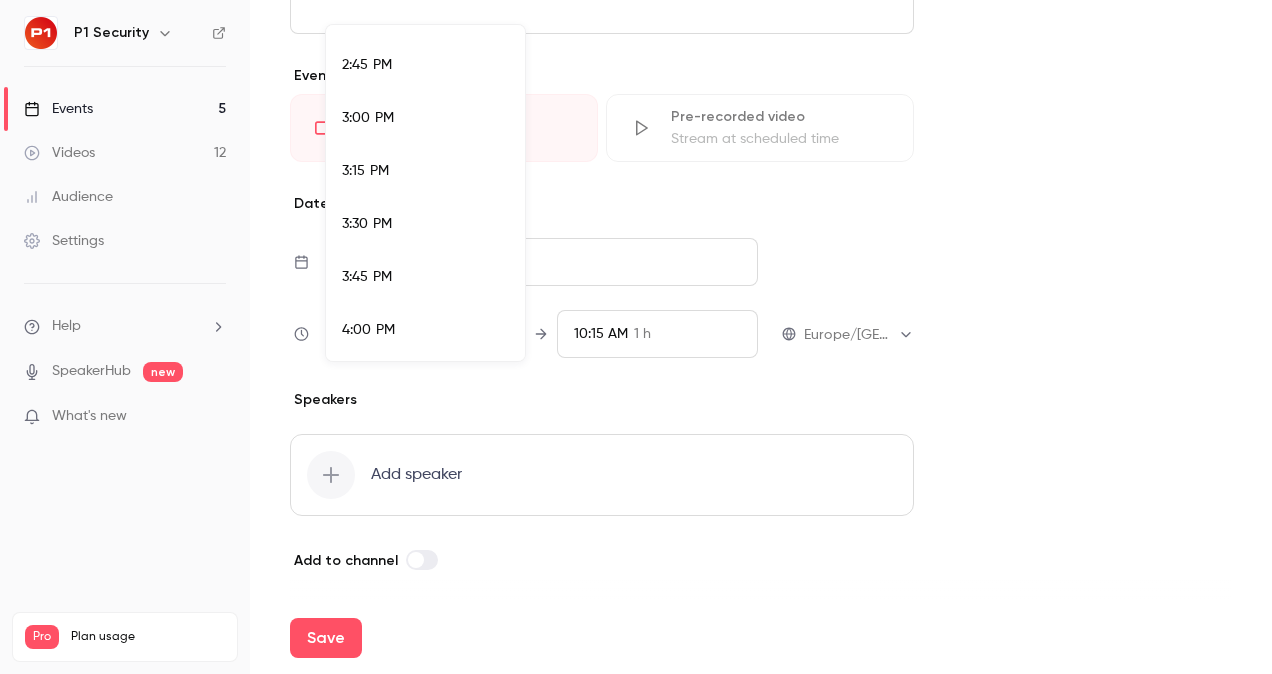 click on "3:00 PM" at bounding box center [368, 118] 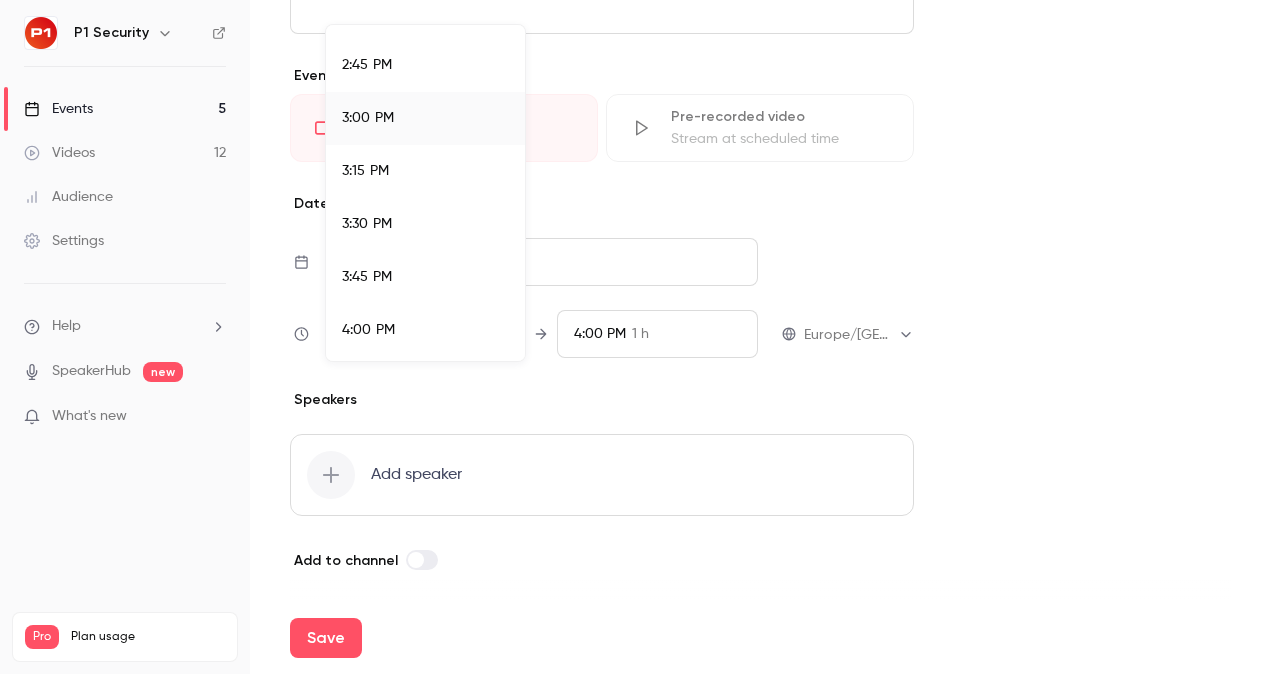 click at bounding box center (636, 337) 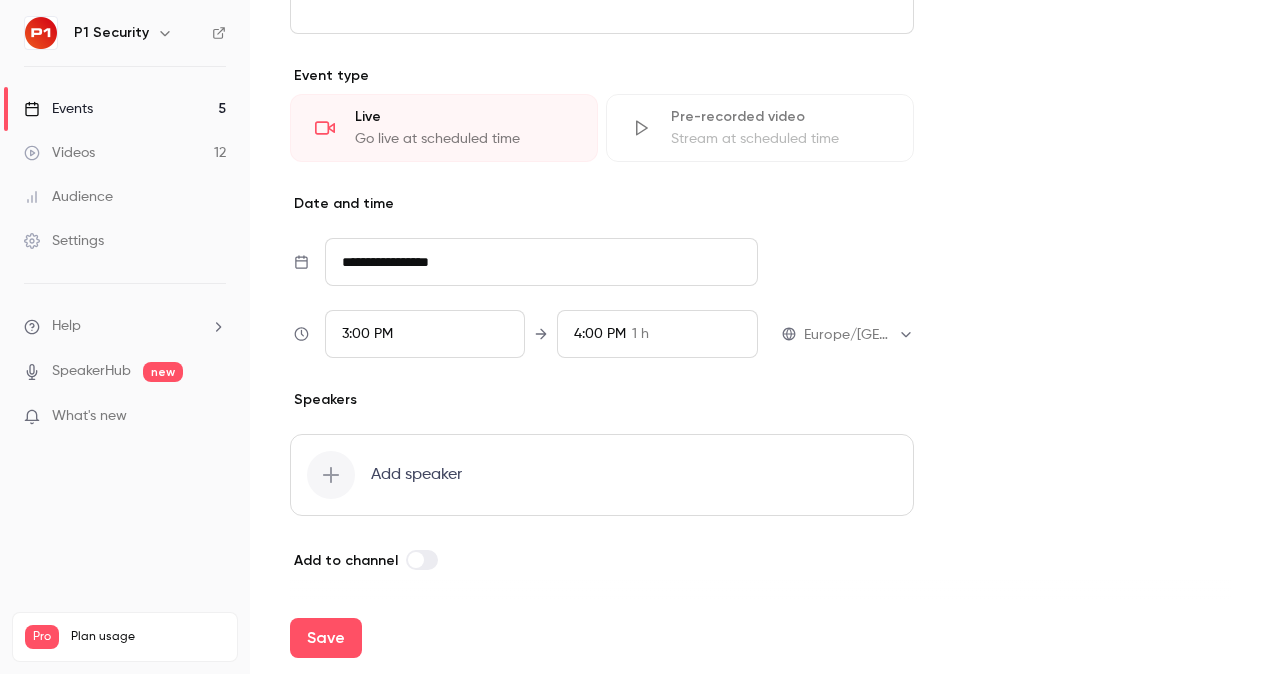 scroll, scrollTop: 1819, scrollLeft: 0, axis: vertical 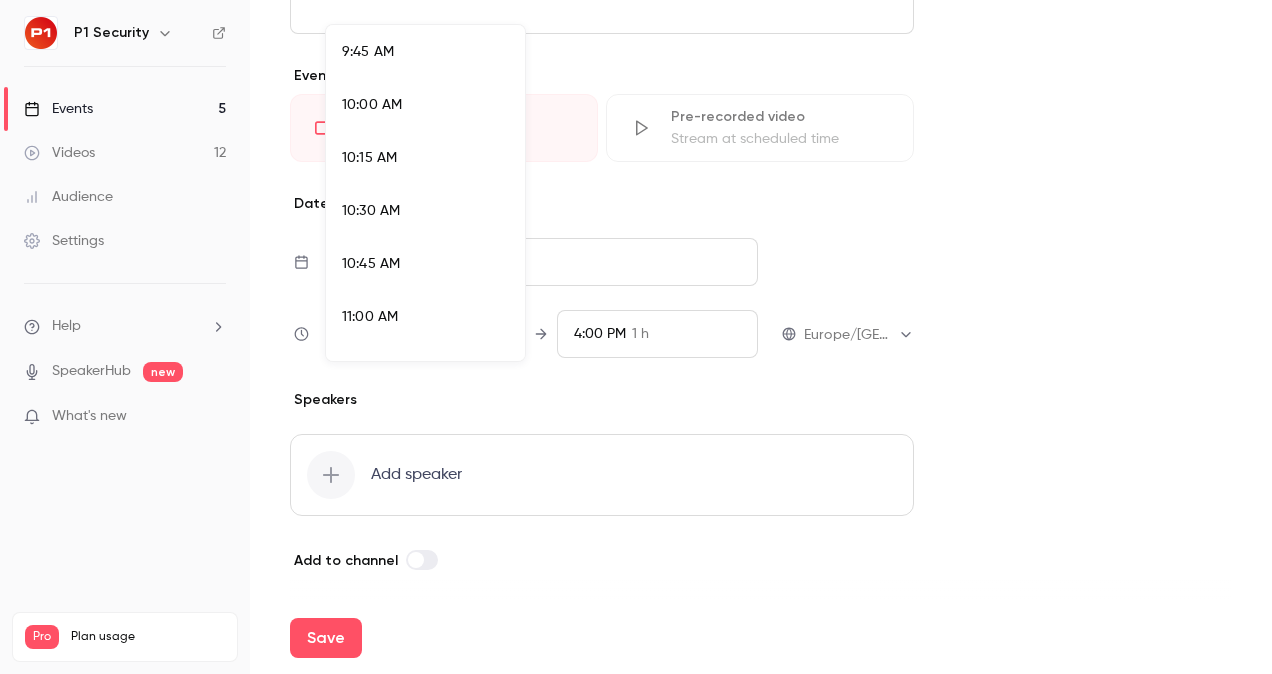 click on "10:00 AM" at bounding box center [425, 105] 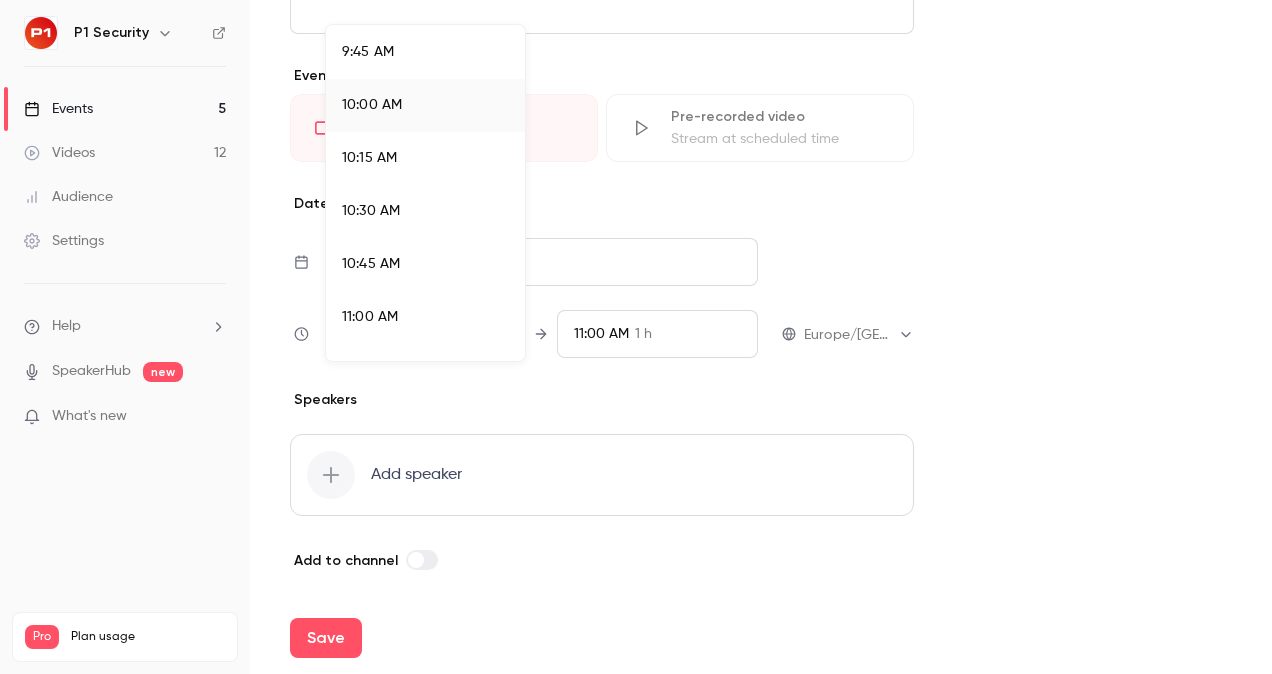 click at bounding box center (636, 337) 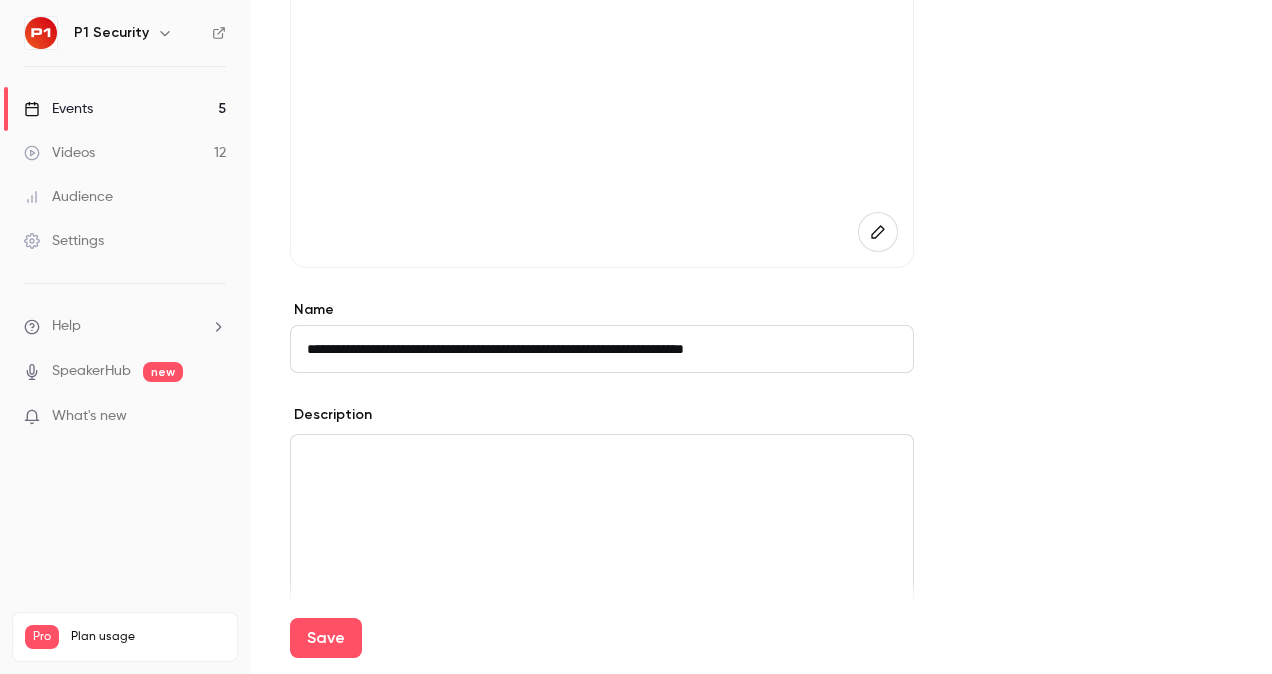 scroll, scrollTop: 270, scrollLeft: 0, axis: vertical 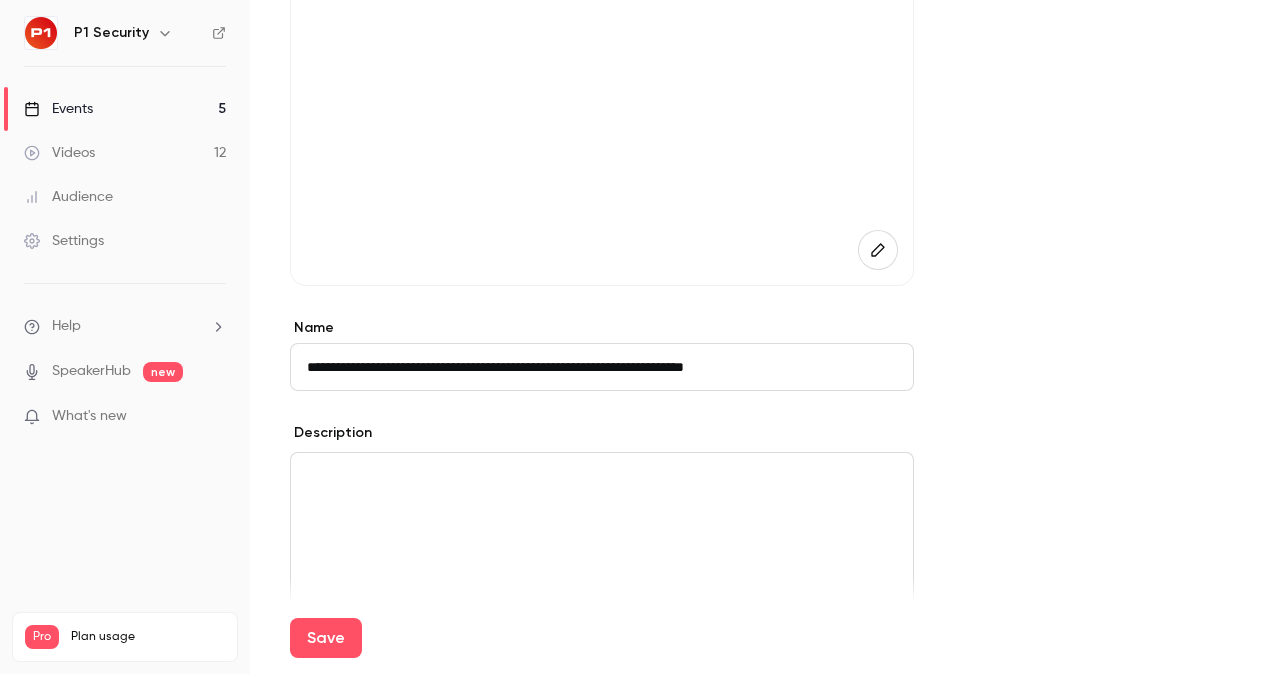 click 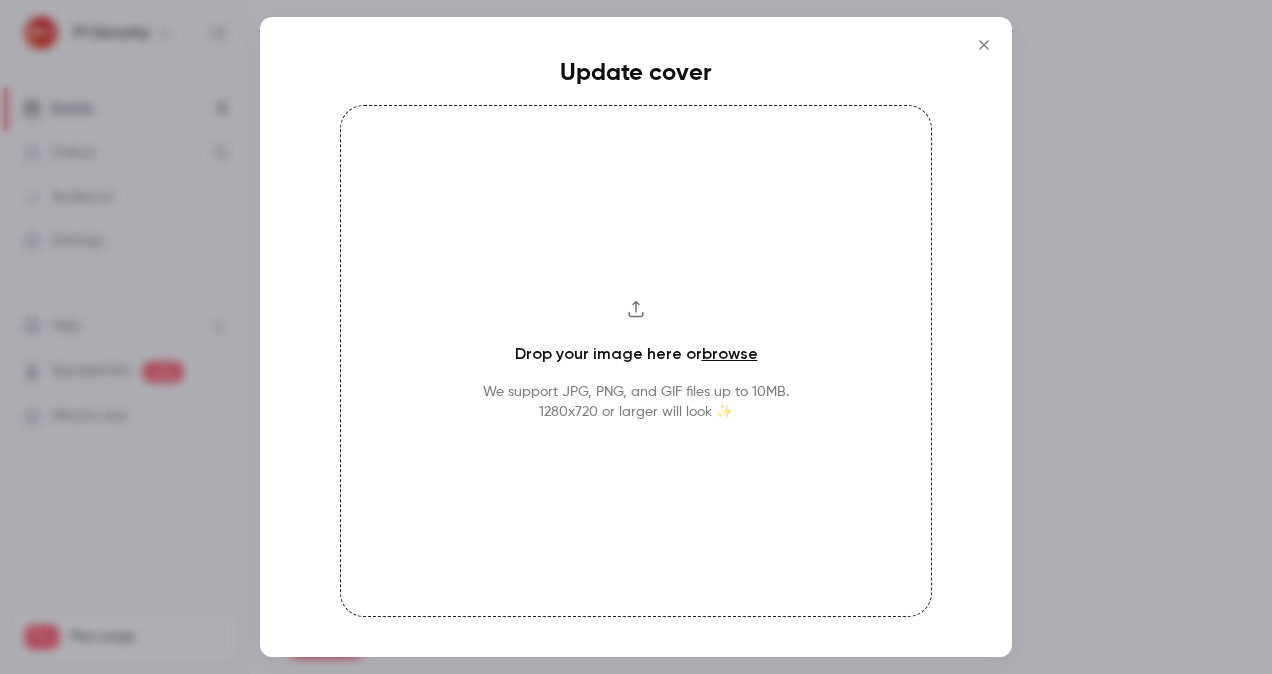 click on "Drop your image here or  browse We support JPG, PNG, and GIF files up to 10MB.
1280x720 or larger will look ✨" at bounding box center [636, 361] 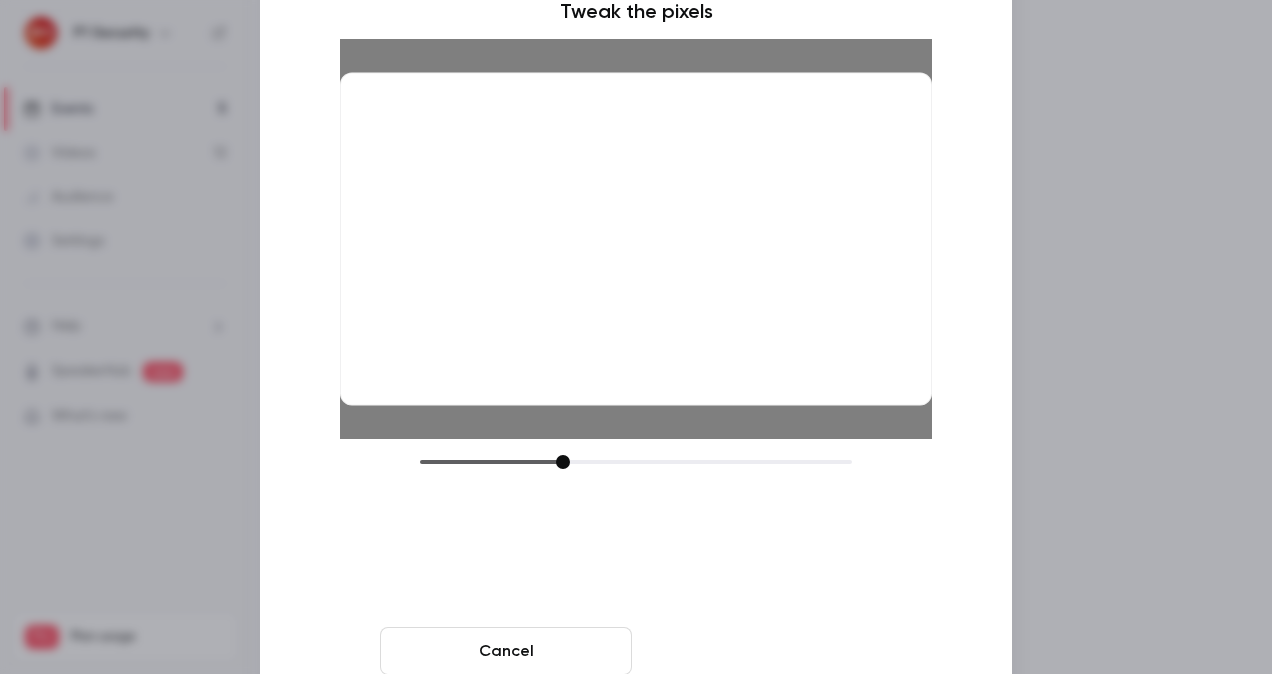 click on "Crop and save" at bounding box center (766, 651) 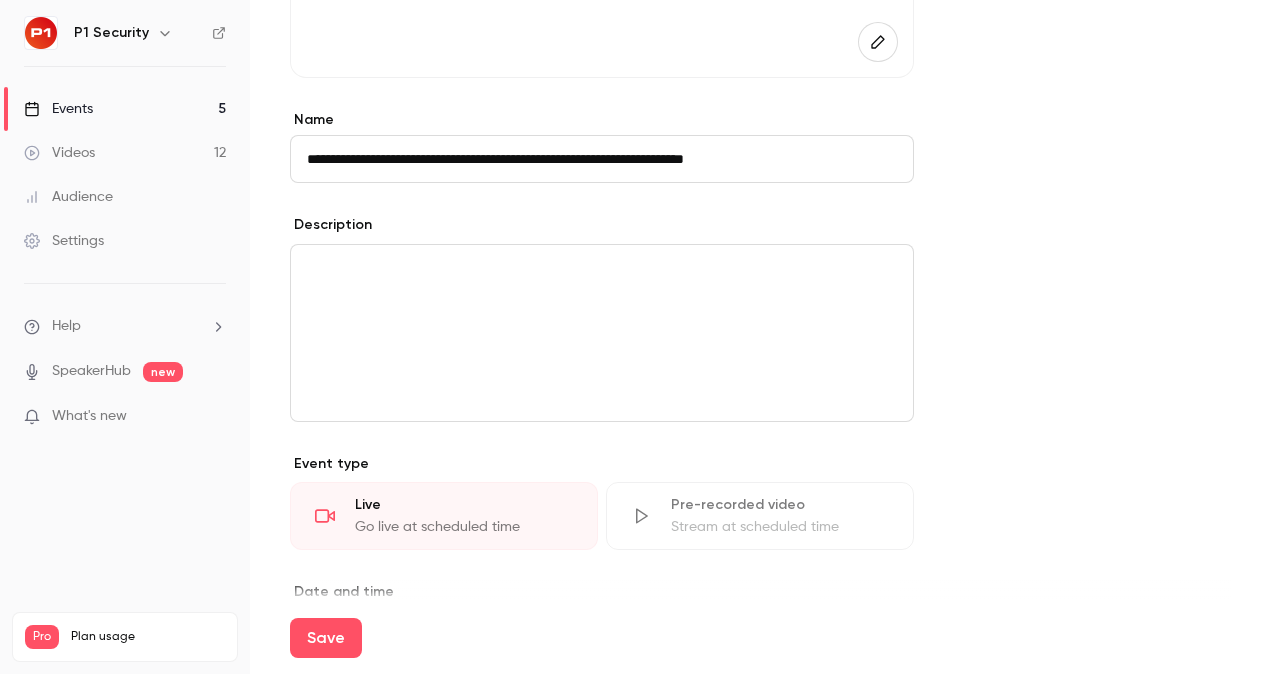 scroll, scrollTop: 488, scrollLeft: 0, axis: vertical 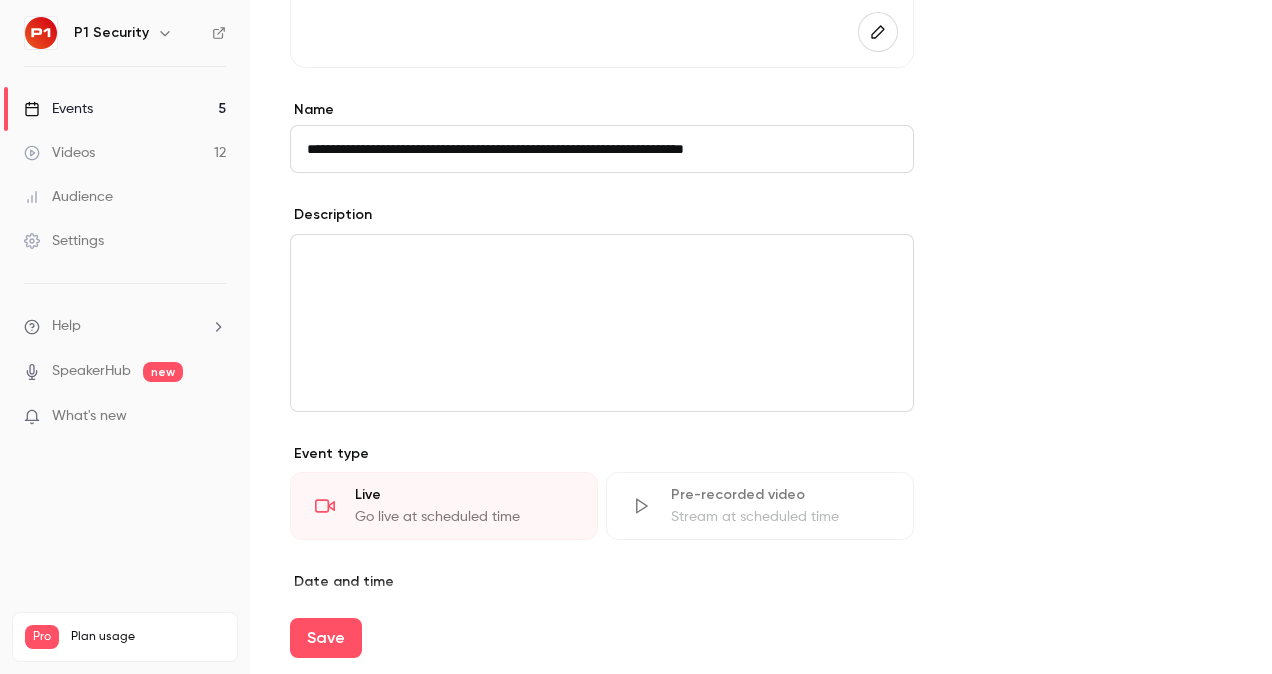 click at bounding box center [602, 323] 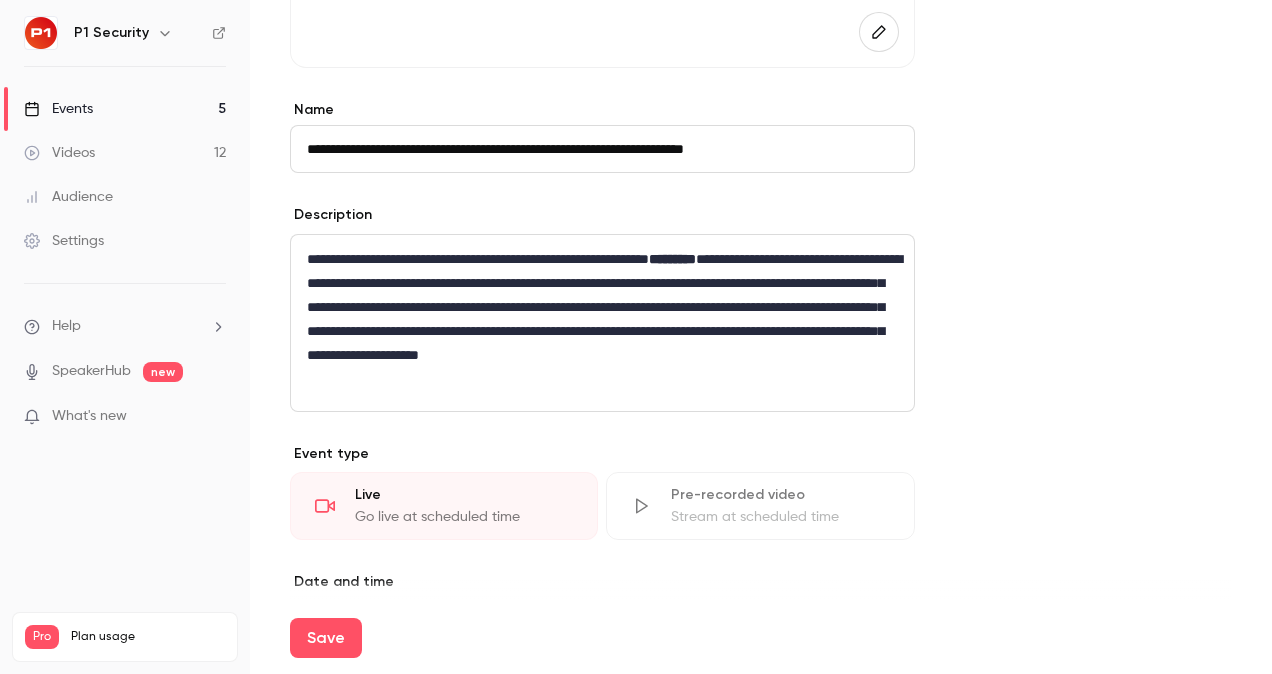 scroll, scrollTop: 0, scrollLeft: 0, axis: both 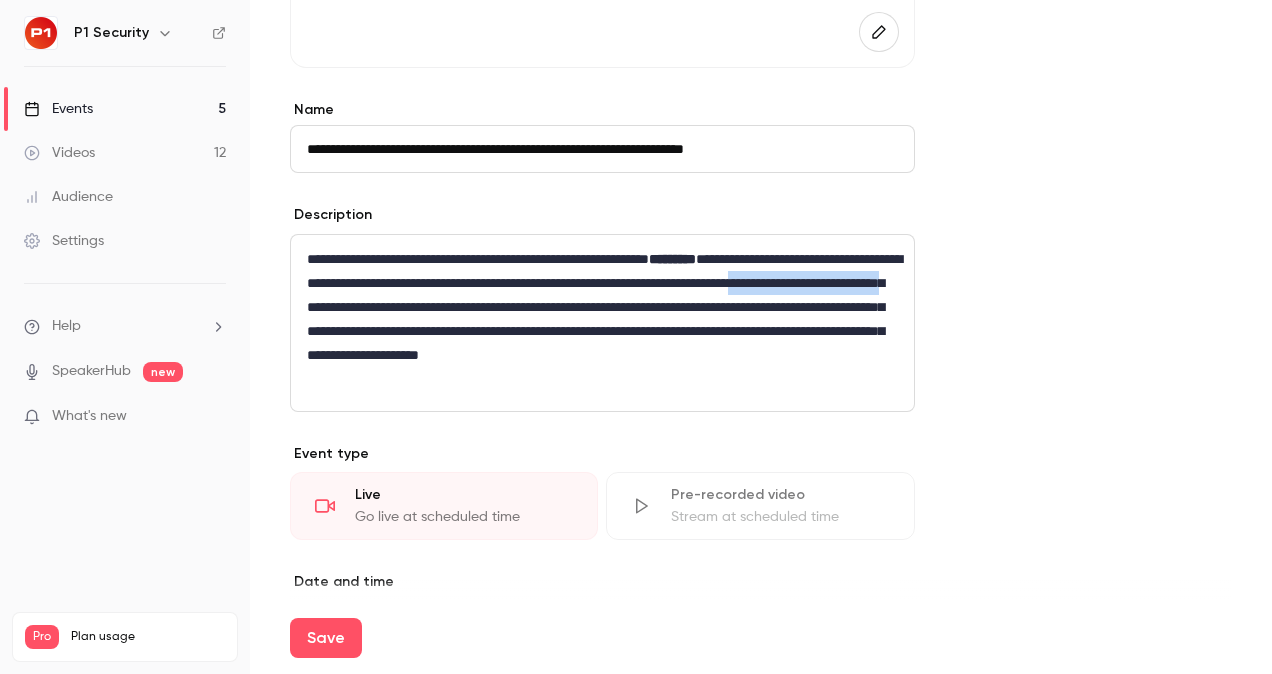 drag, startPoint x: 633, startPoint y: 304, endPoint x: 448, endPoint y: 304, distance: 185 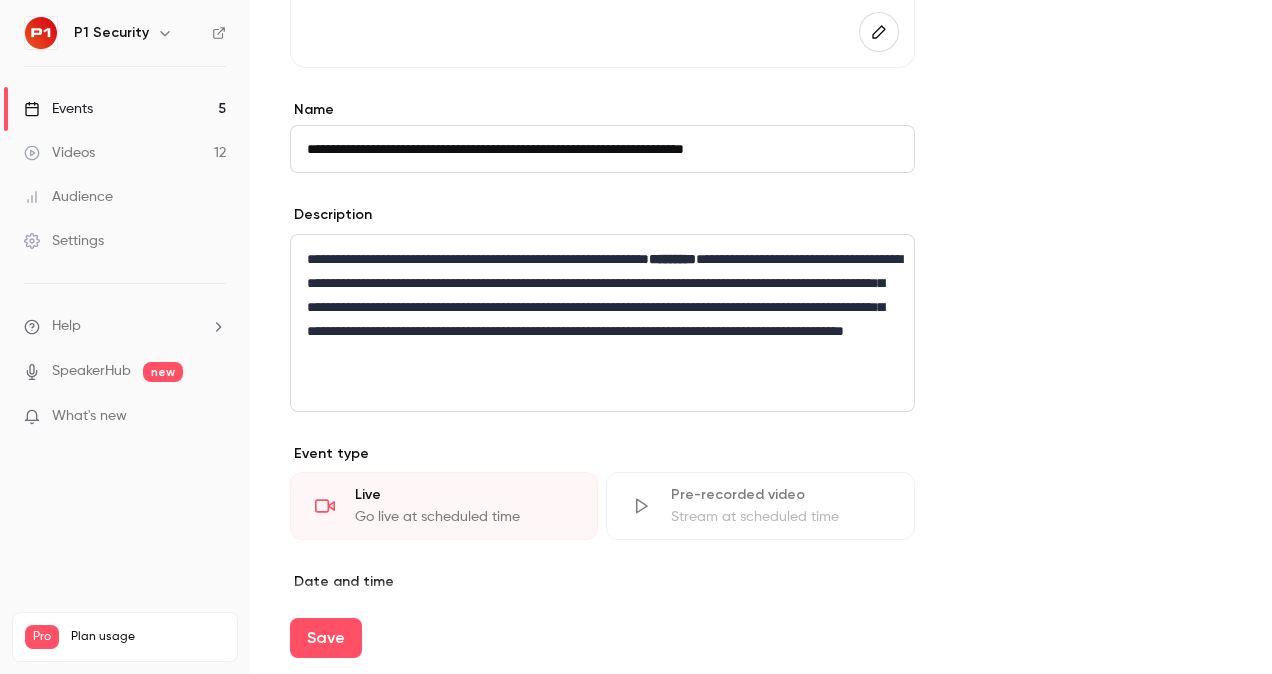 type 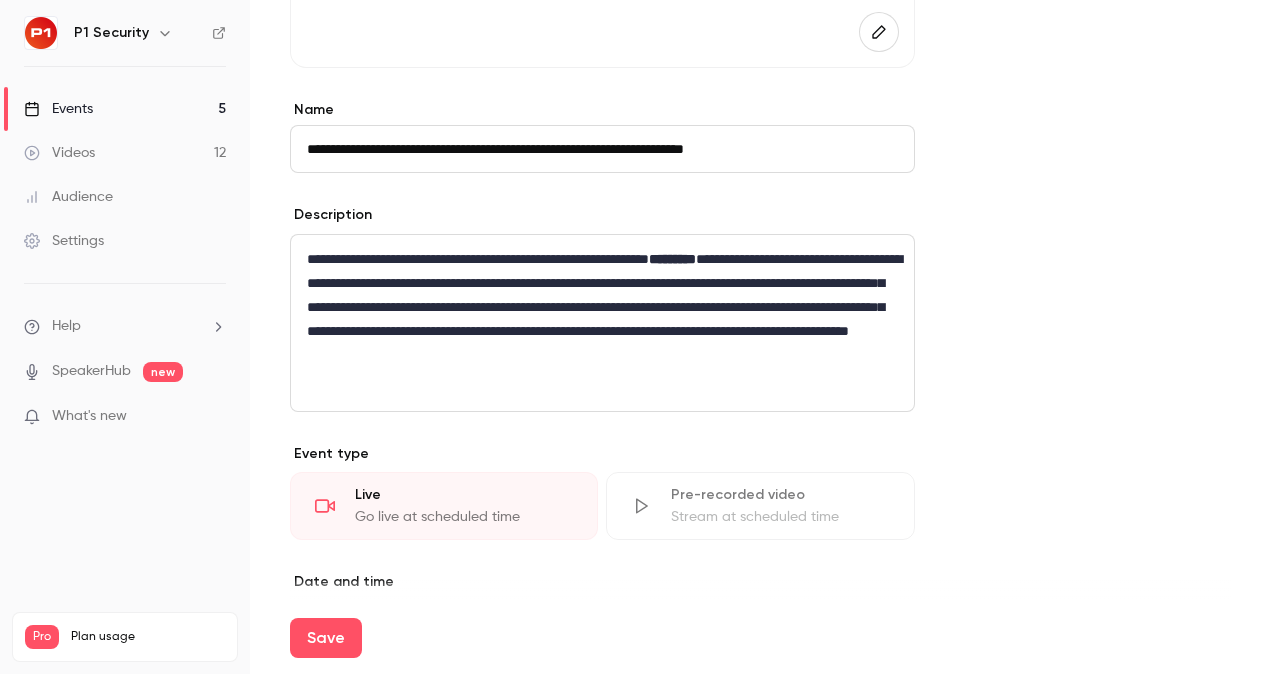 scroll, scrollTop: 866, scrollLeft: 0, axis: vertical 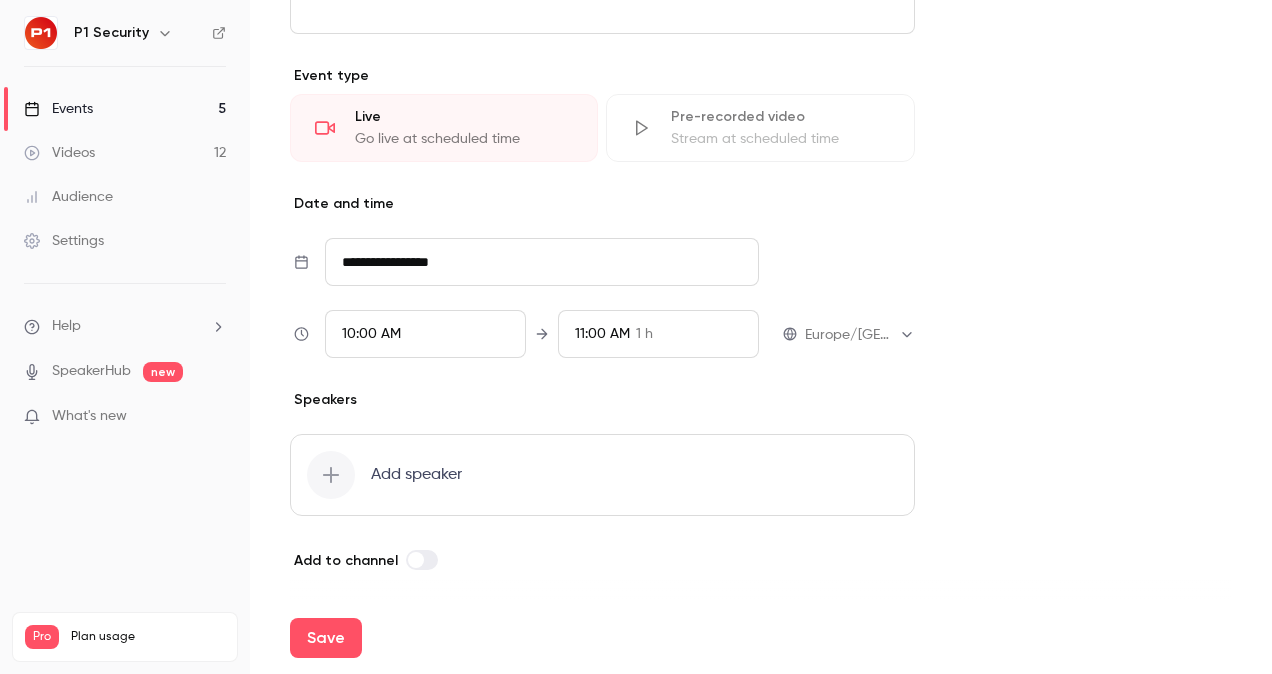 click on "Add speaker" at bounding box center (602, 475) 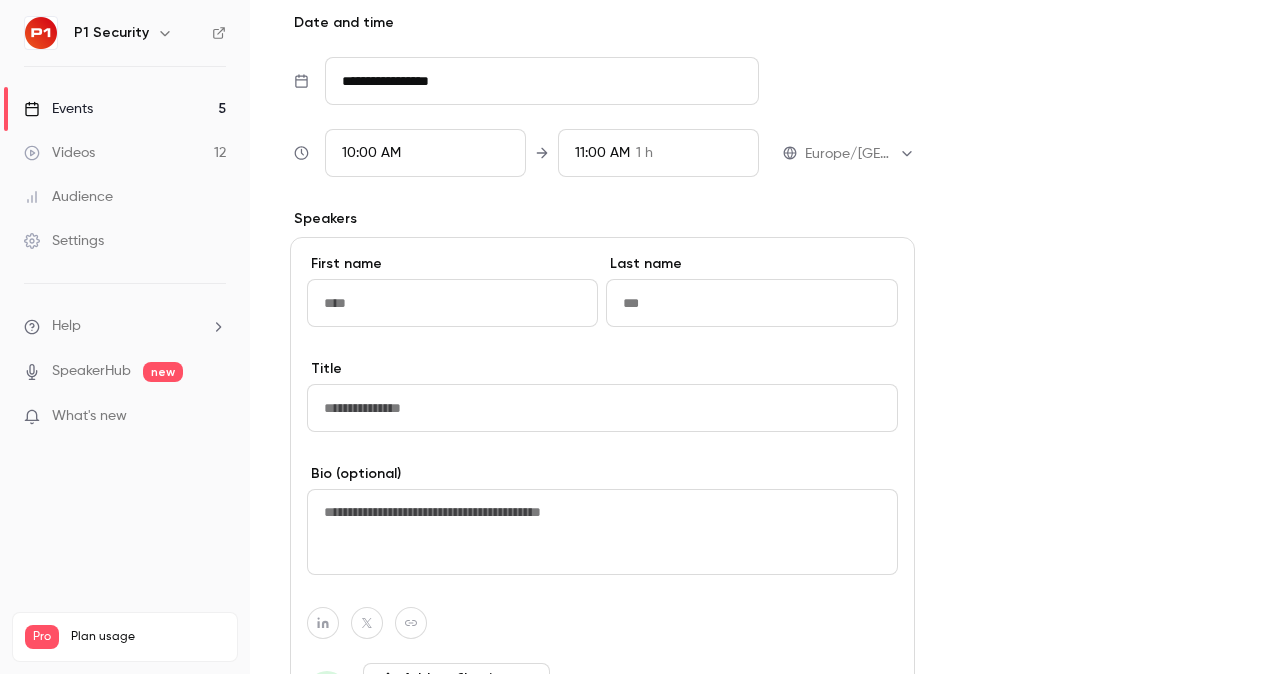 scroll, scrollTop: 1056, scrollLeft: 0, axis: vertical 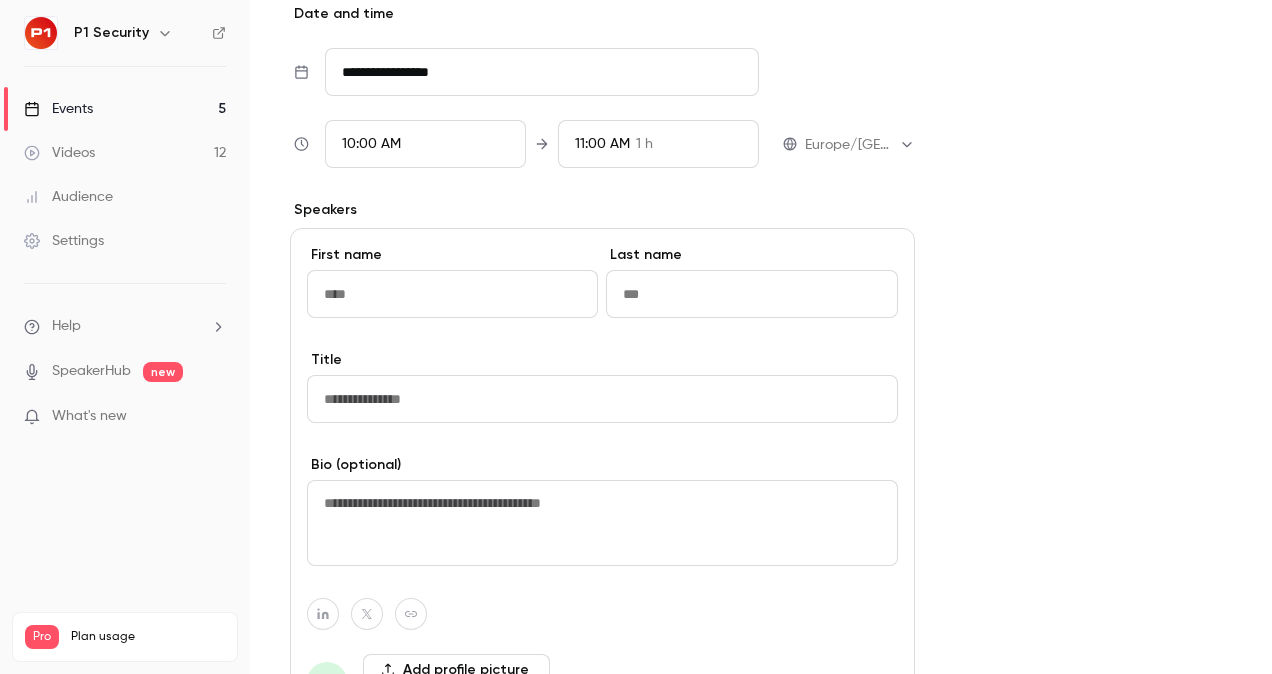 click at bounding box center (452, 294) 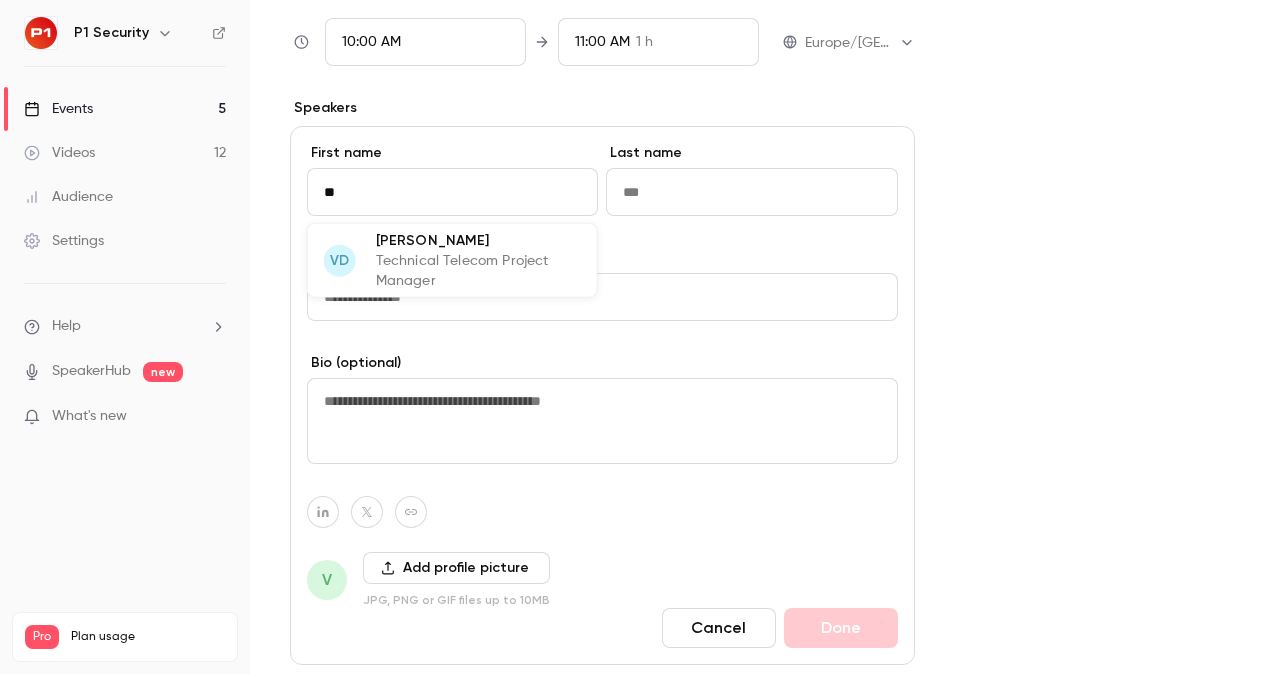 click on "Technical Telecom Project Manager" at bounding box center (478, 271) 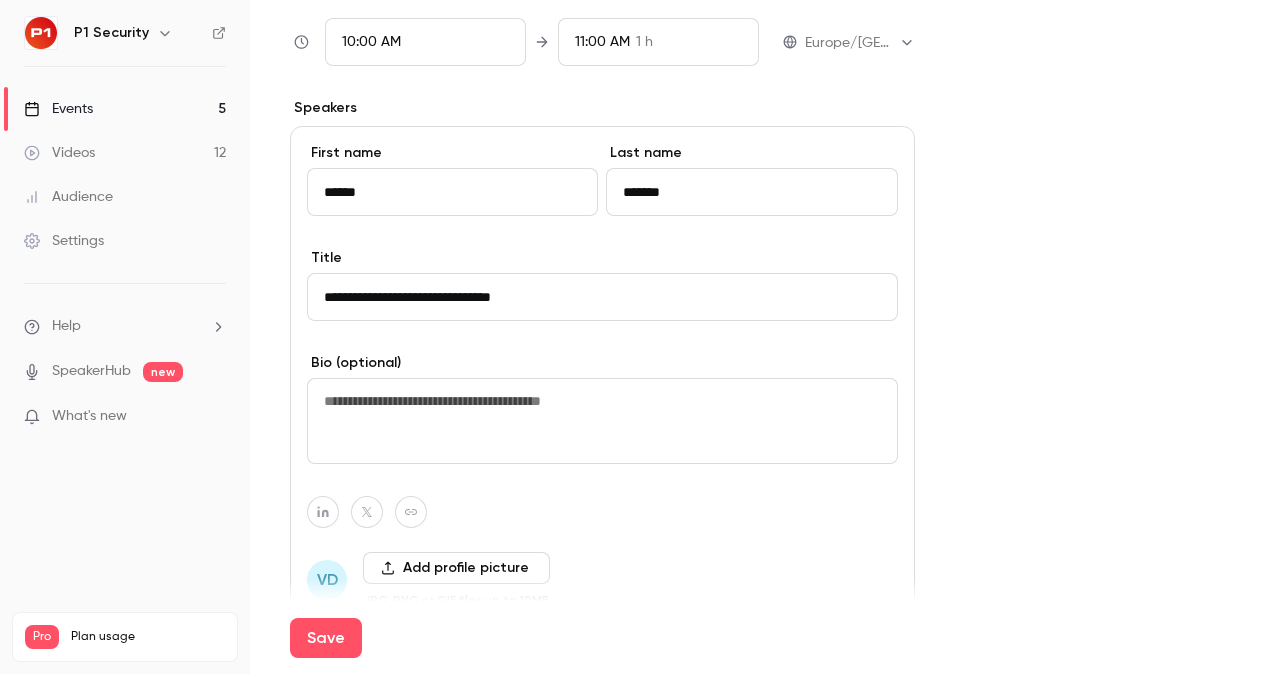 scroll, scrollTop: 1298, scrollLeft: 0, axis: vertical 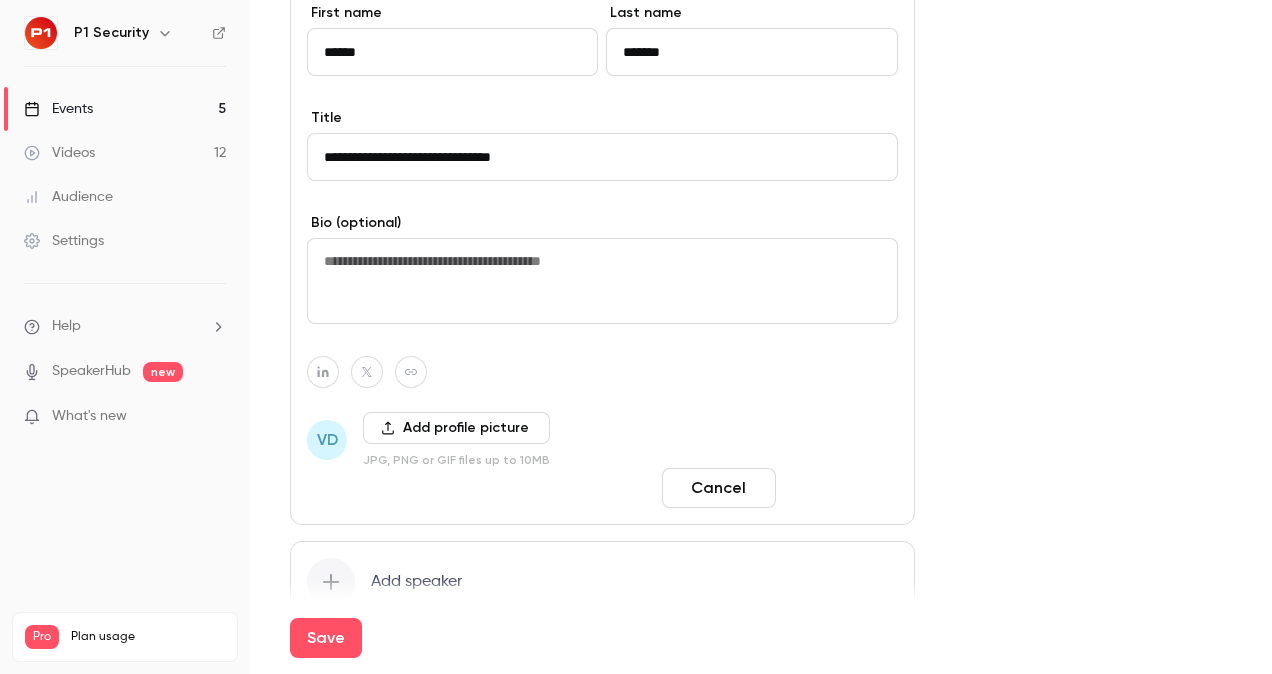 type on "******" 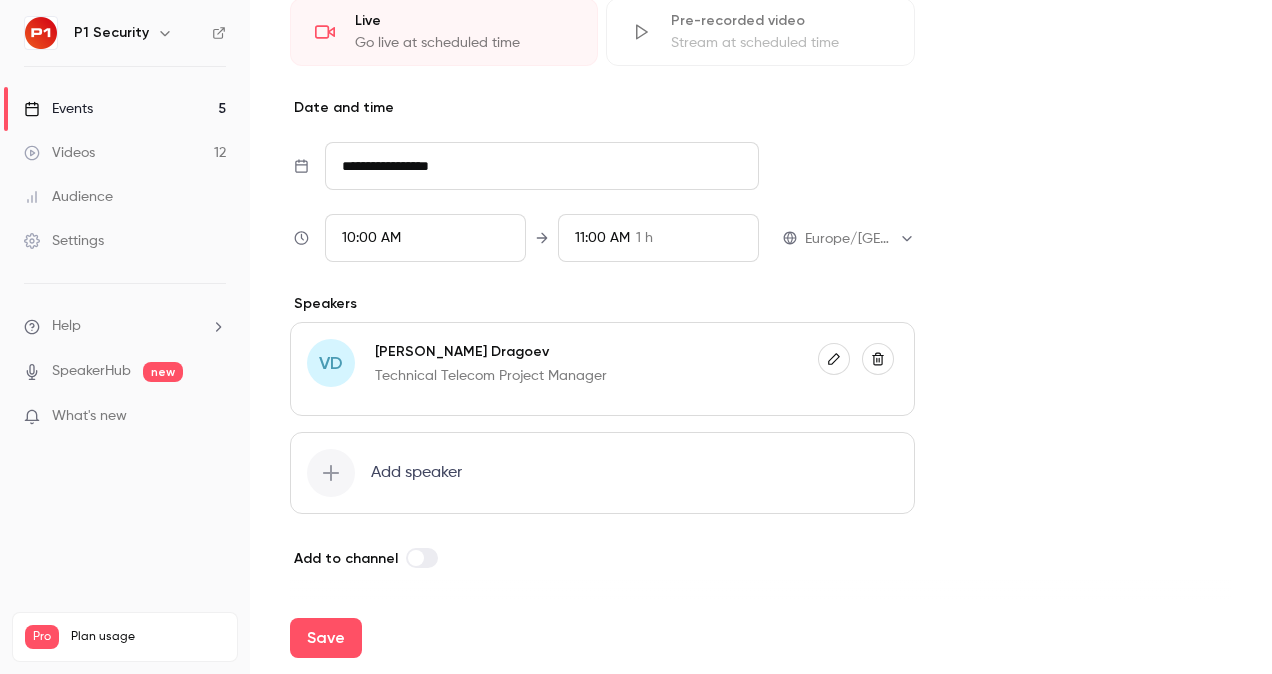 scroll, scrollTop: 959, scrollLeft: 0, axis: vertical 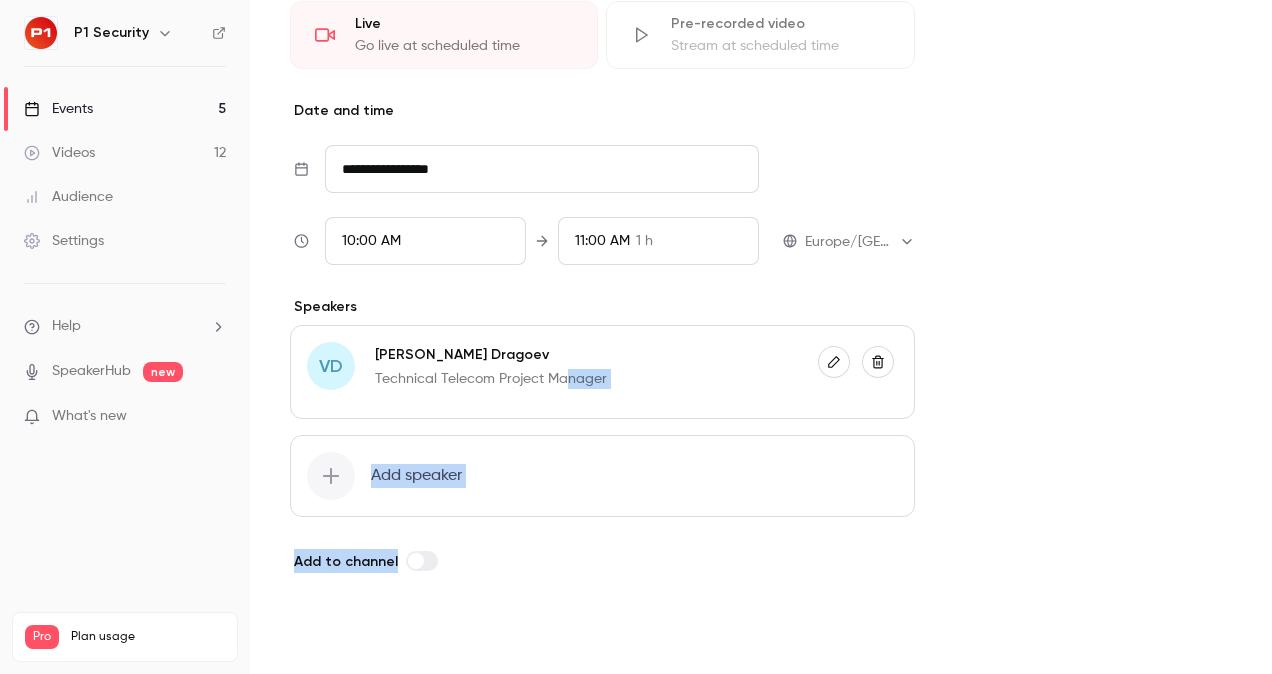 drag, startPoint x: 565, startPoint y: 404, endPoint x: 320, endPoint y: 652, distance: 348.6101 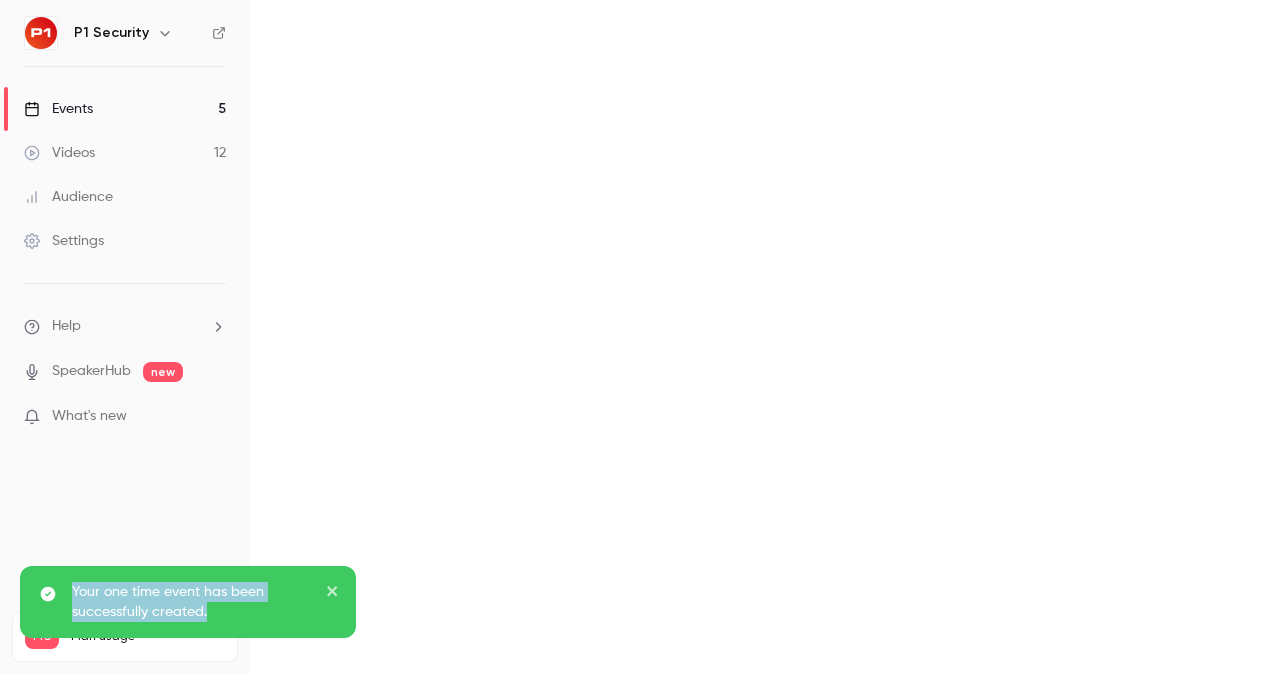 scroll, scrollTop: 0, scrollLeft: 0, axis: both 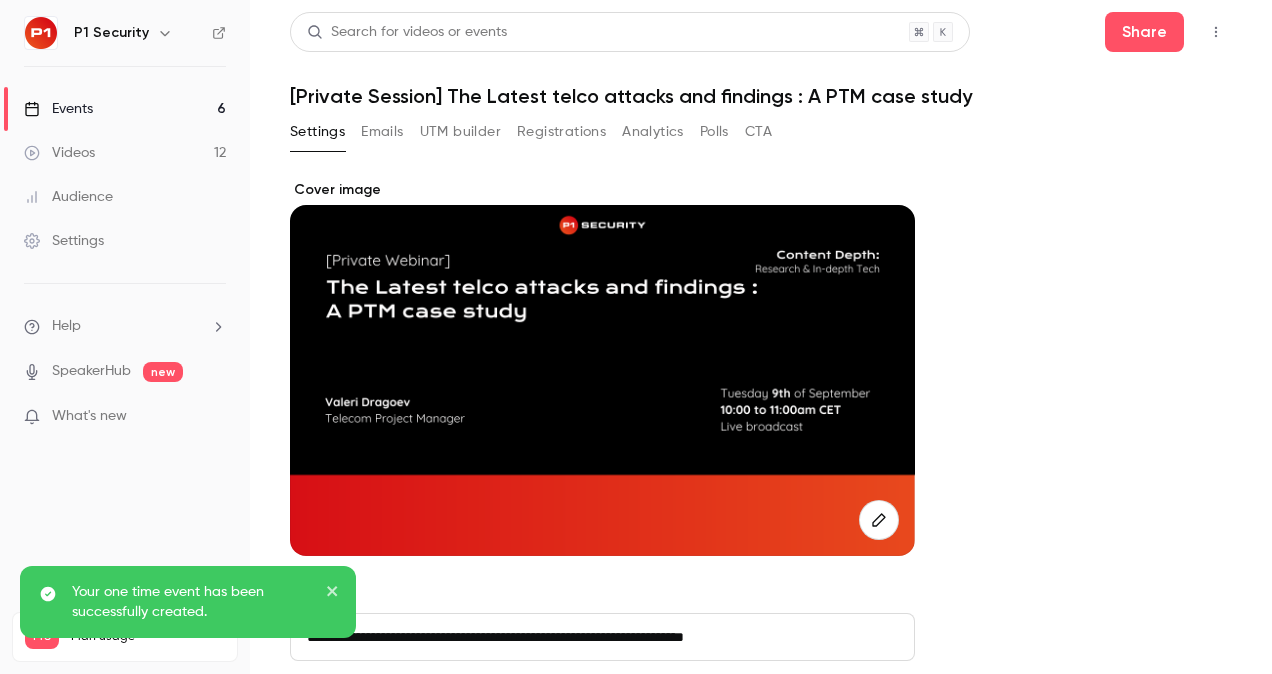 click on "Events 6" at bounding box center (125, 109) 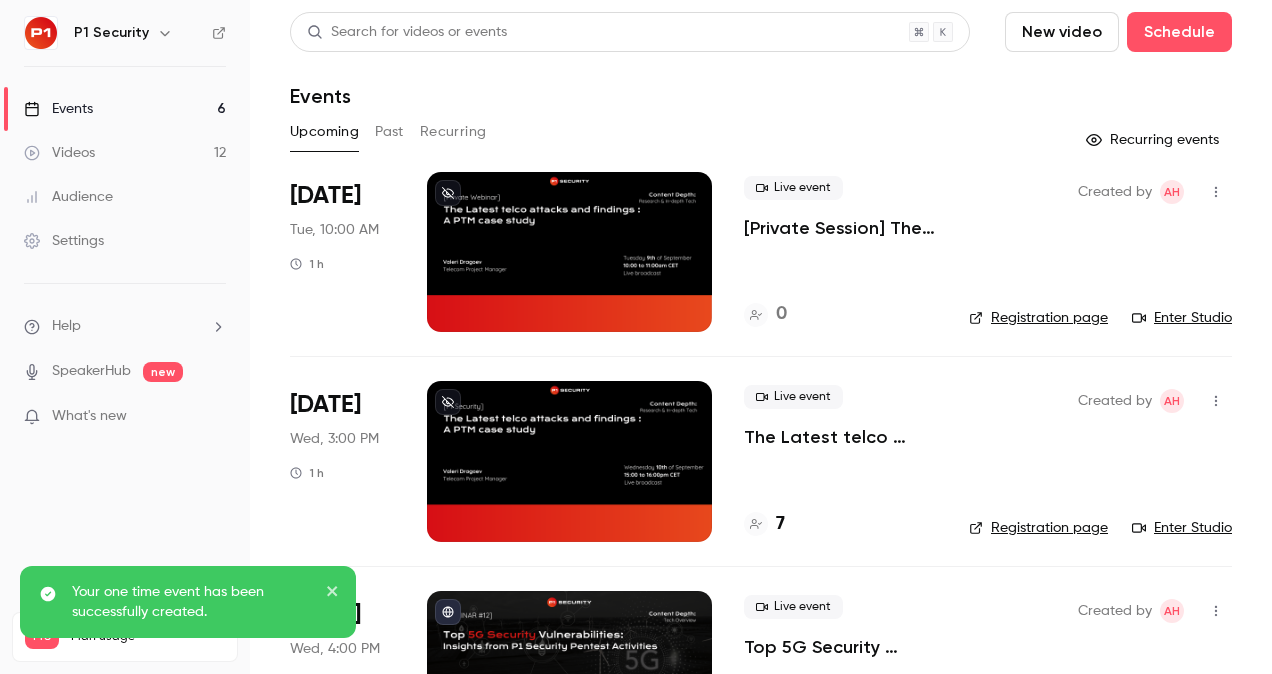 scroll, scrollTop: 66, scrollLeft: 0, axis: vertical 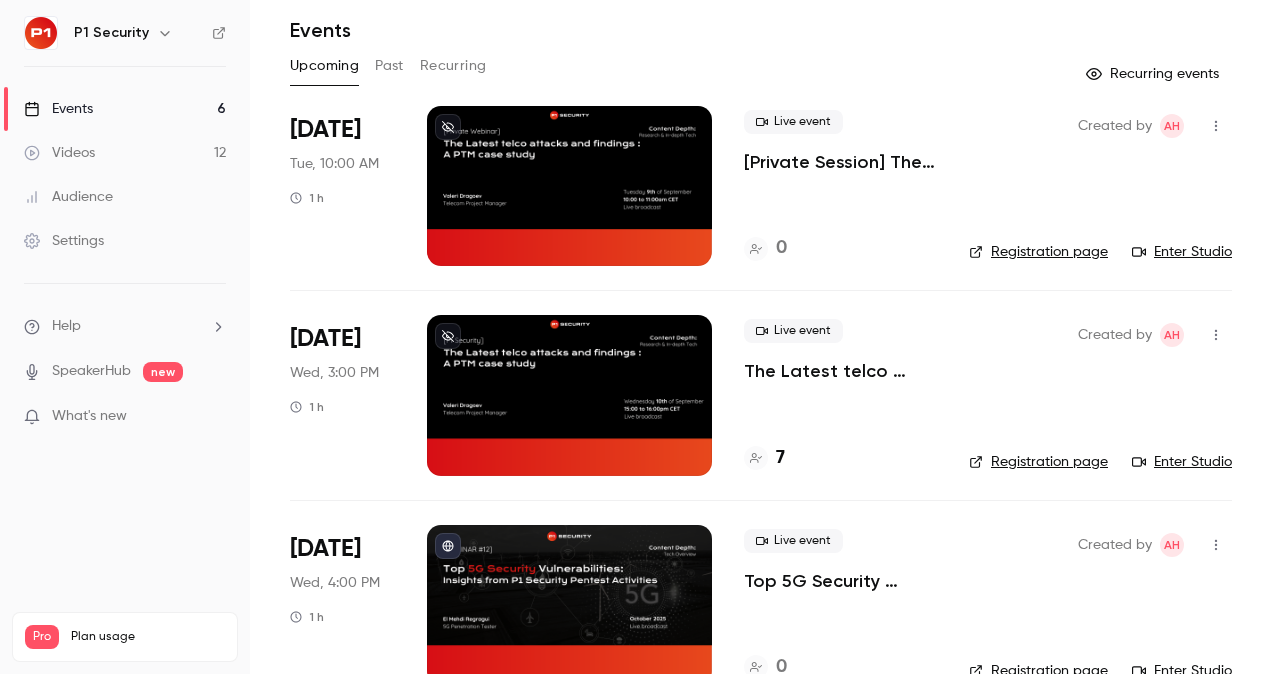 click at bounding box center (569, 395) 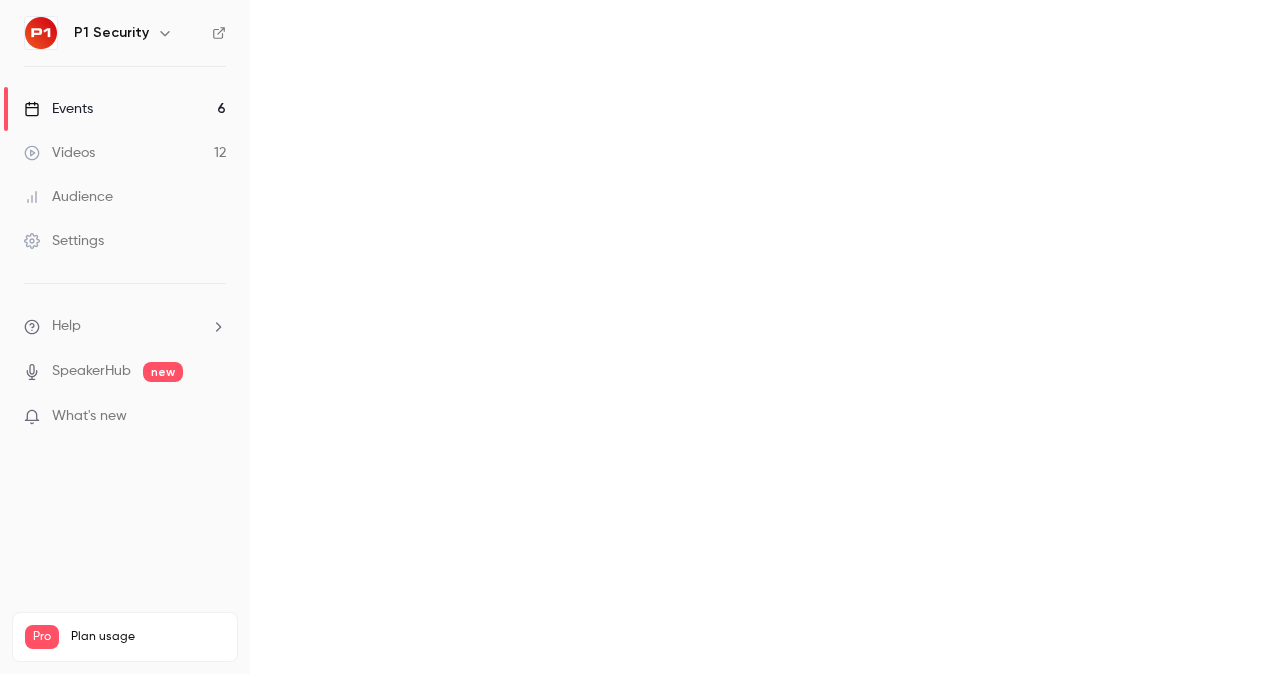scroll, scrollTop: 0, scrollLeft: 0, axis: both 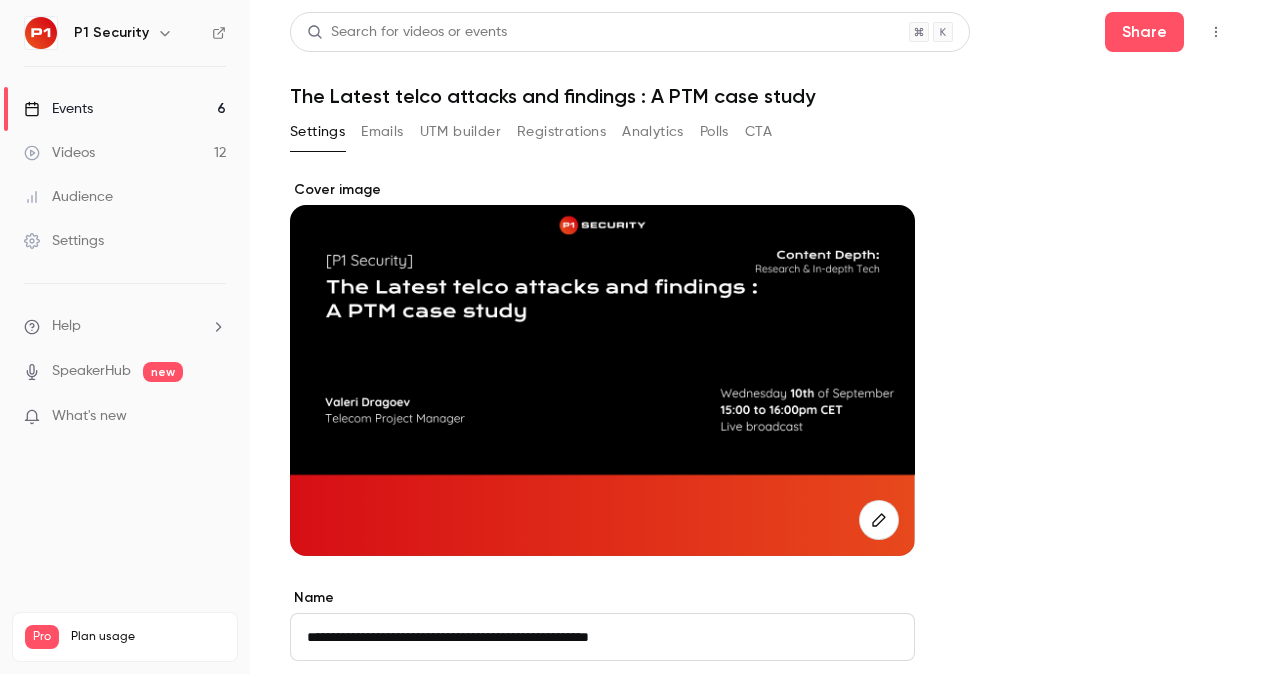 click at bounding box center (879, 520) 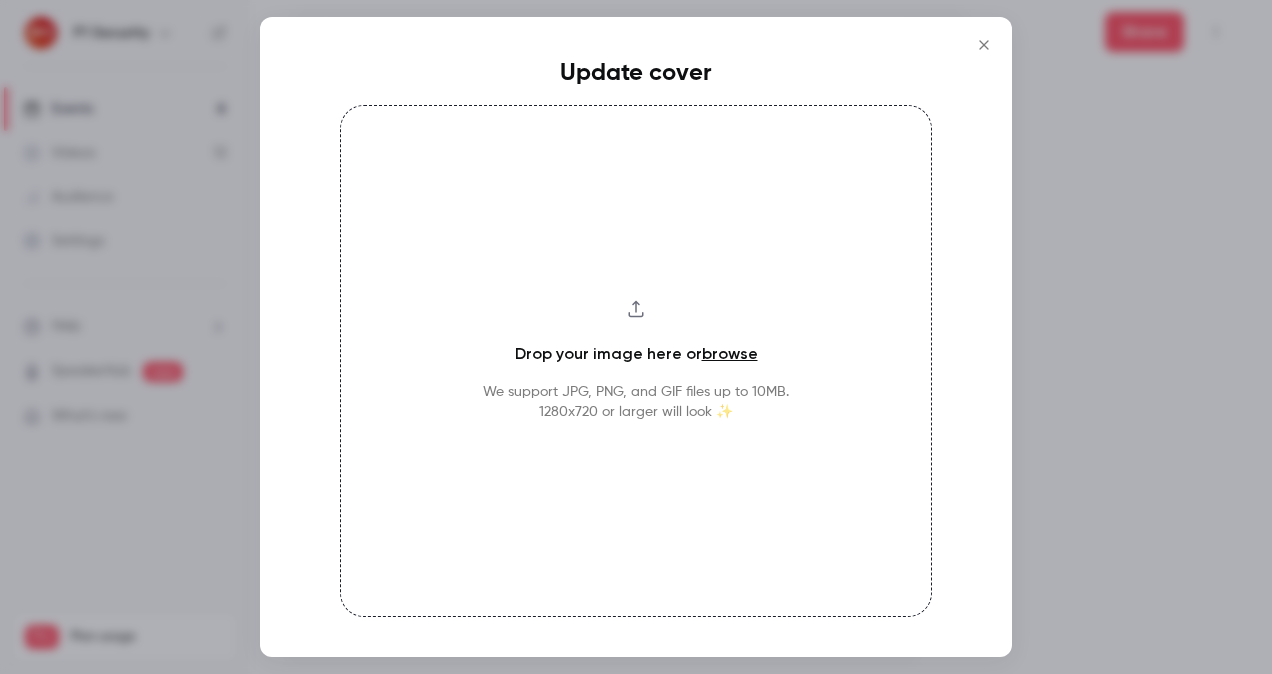 click on "Drop your image here or  browse We support JPG, PNG, and GIF files up to 10MB.
1280x720 or larger will look ✨" at bounding box center [636, 361] 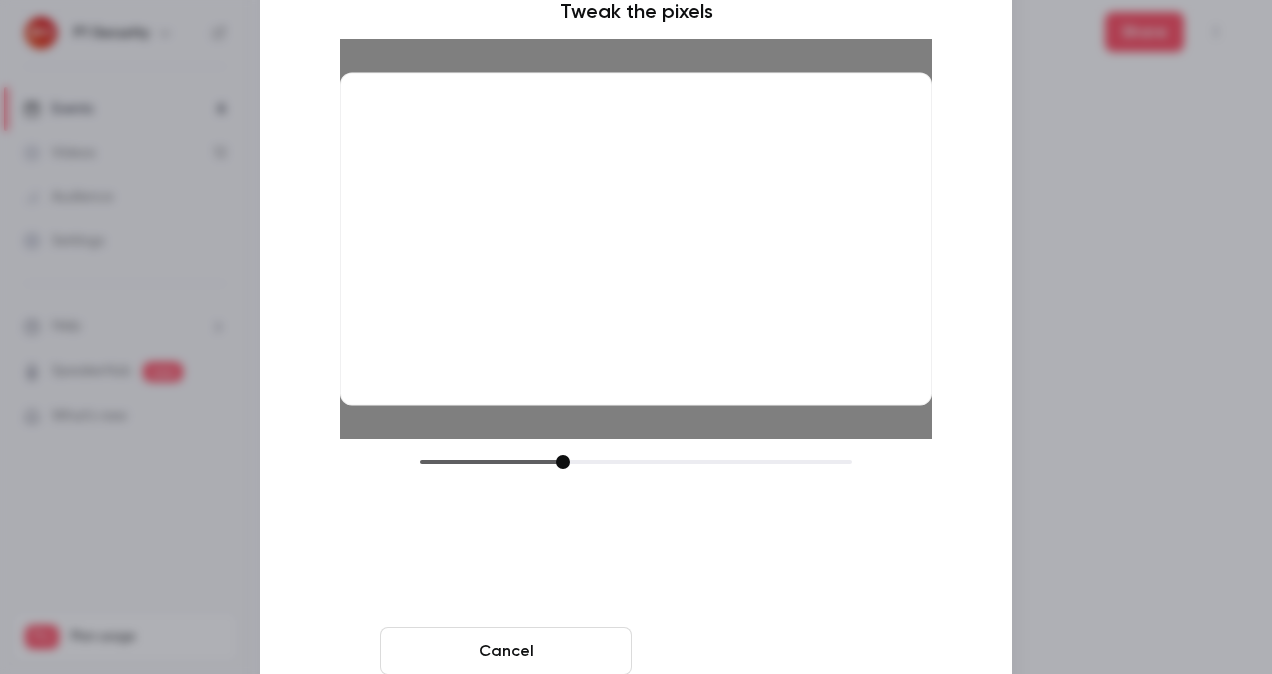 click on "Crop and save" at bounding box center (766, 651) 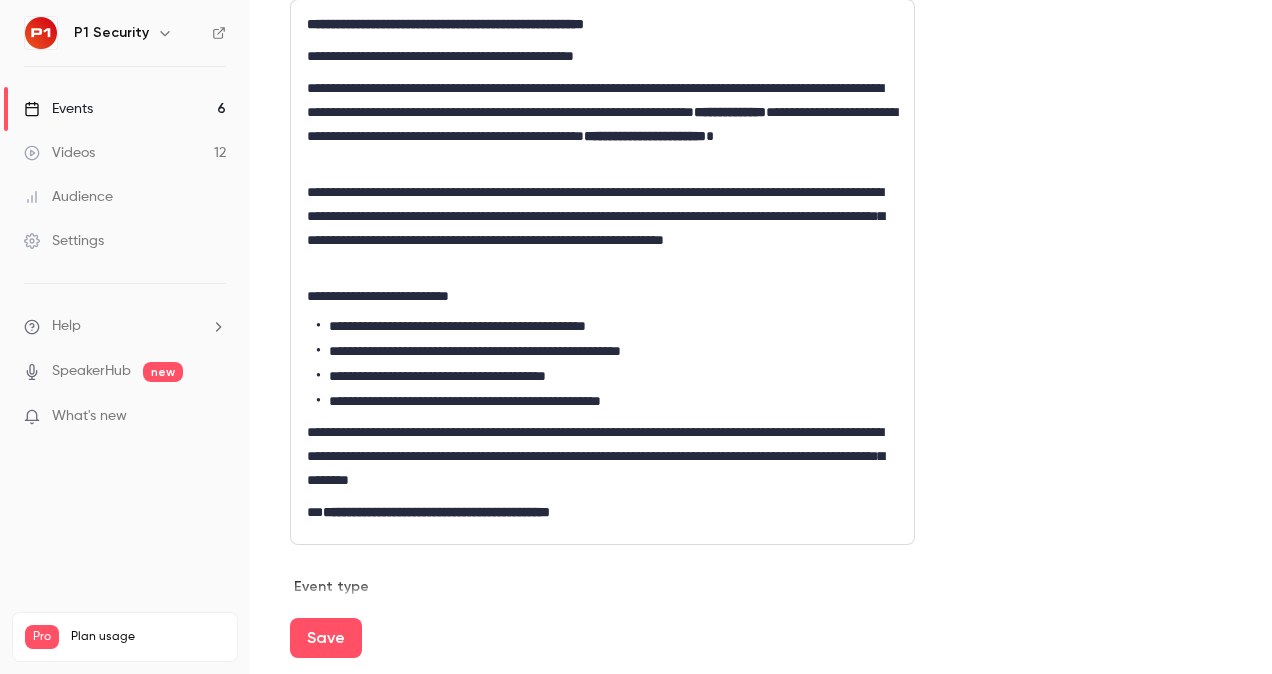 scroll, scrollTop: 629, scrollLeft: 0, axis: vertical 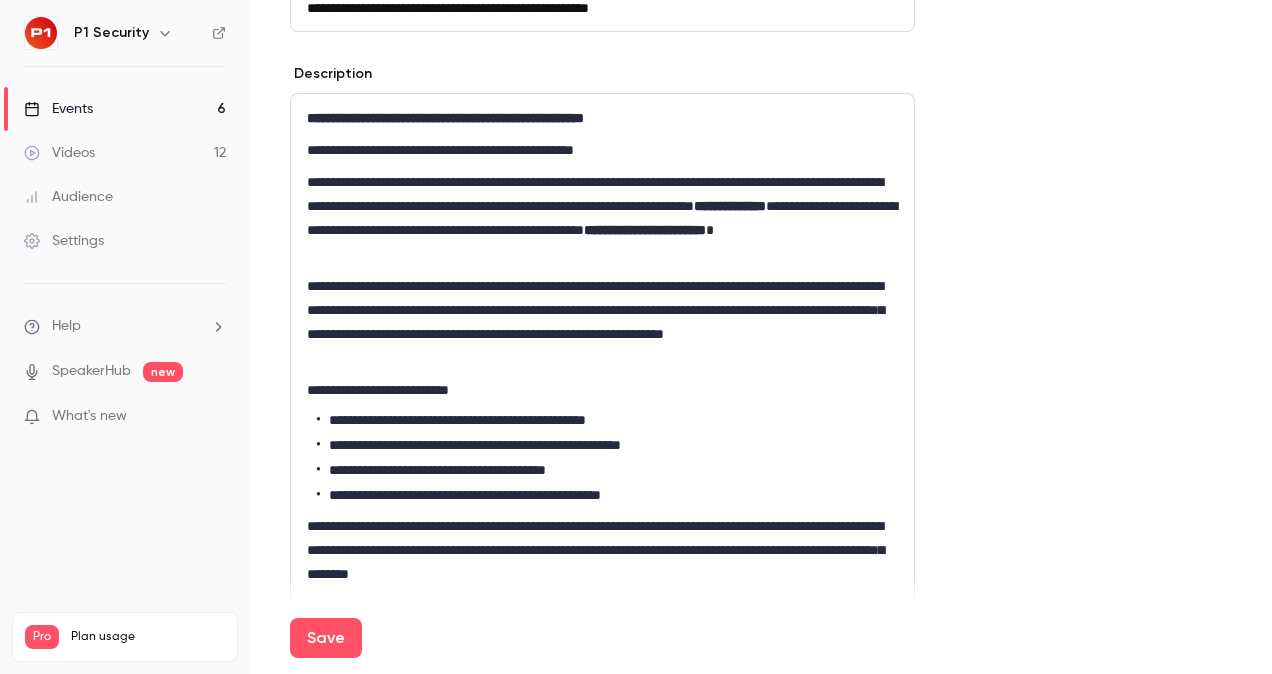 click on "**********" at bounding box center [602, 150] 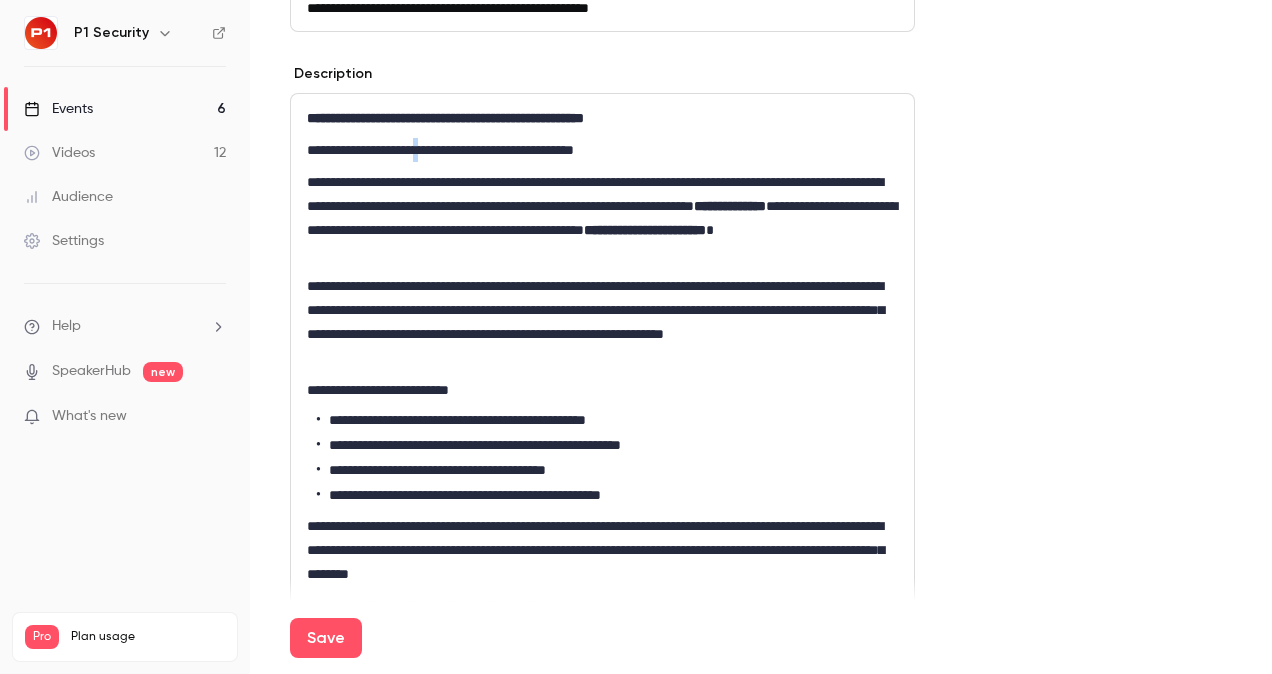 click on "**********" at bounding box center [602, 150] 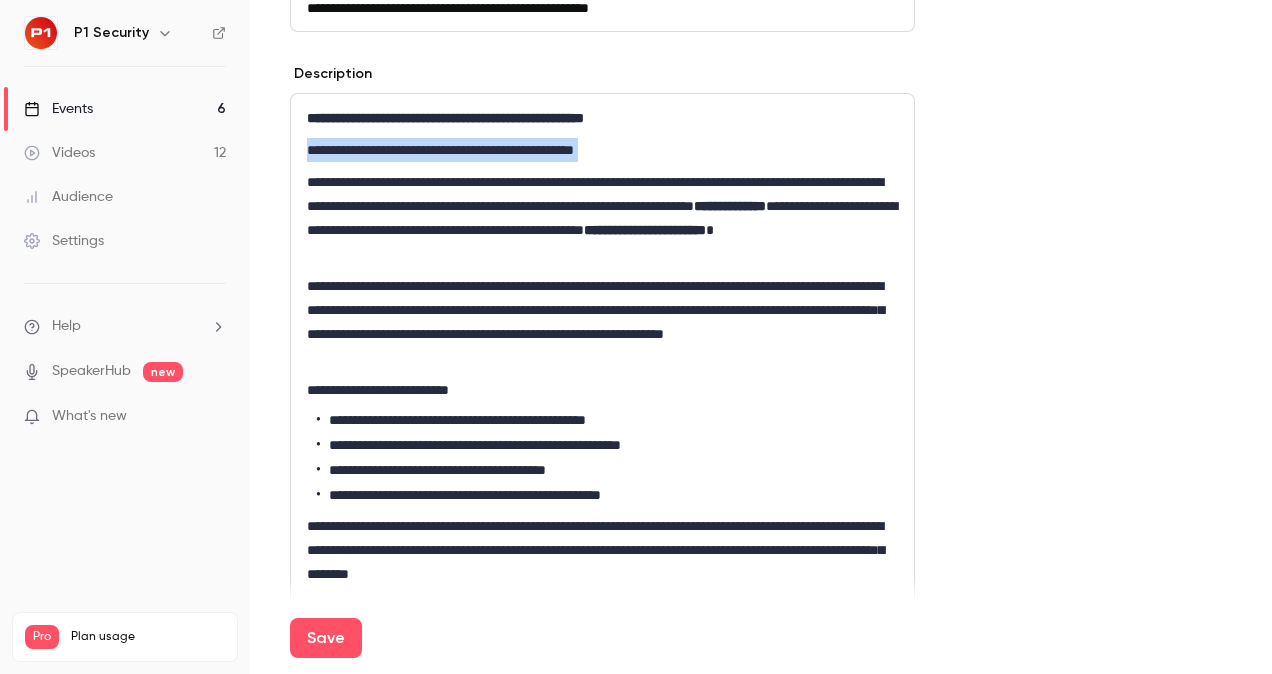click on "**********" at bounding box center (602, 150) 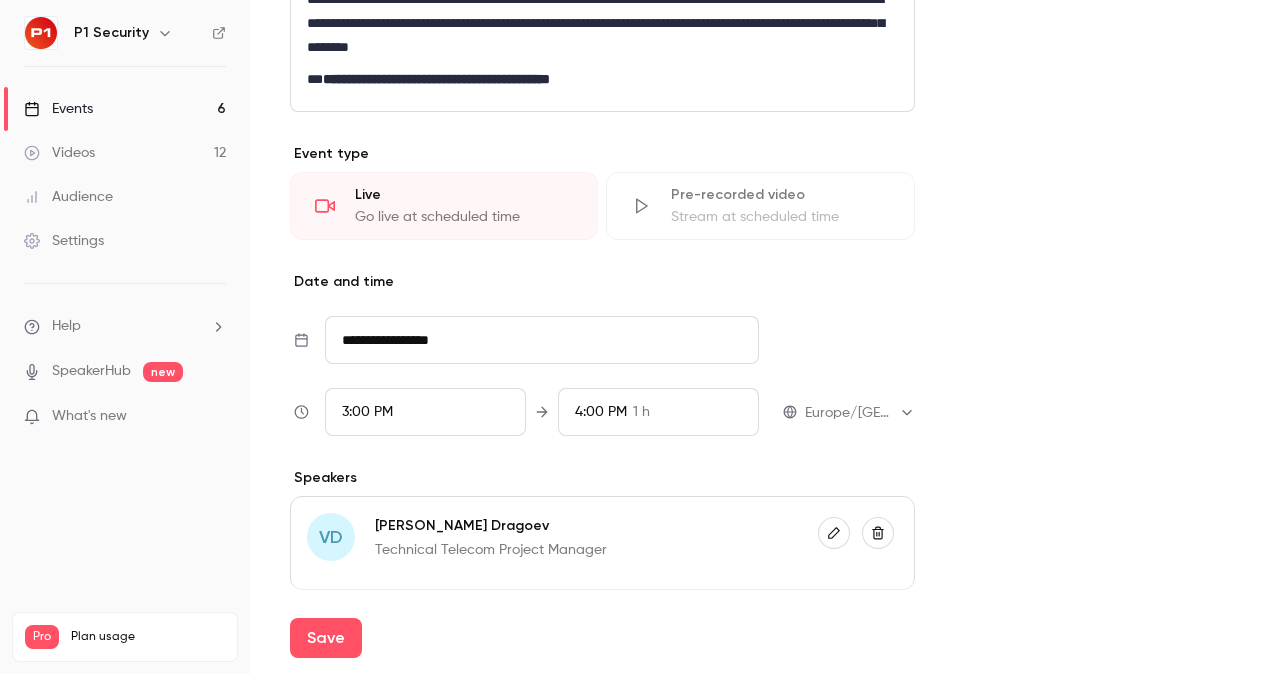 scroll, scrollTop: 1125, scrollLeft: 0, axis: vertical 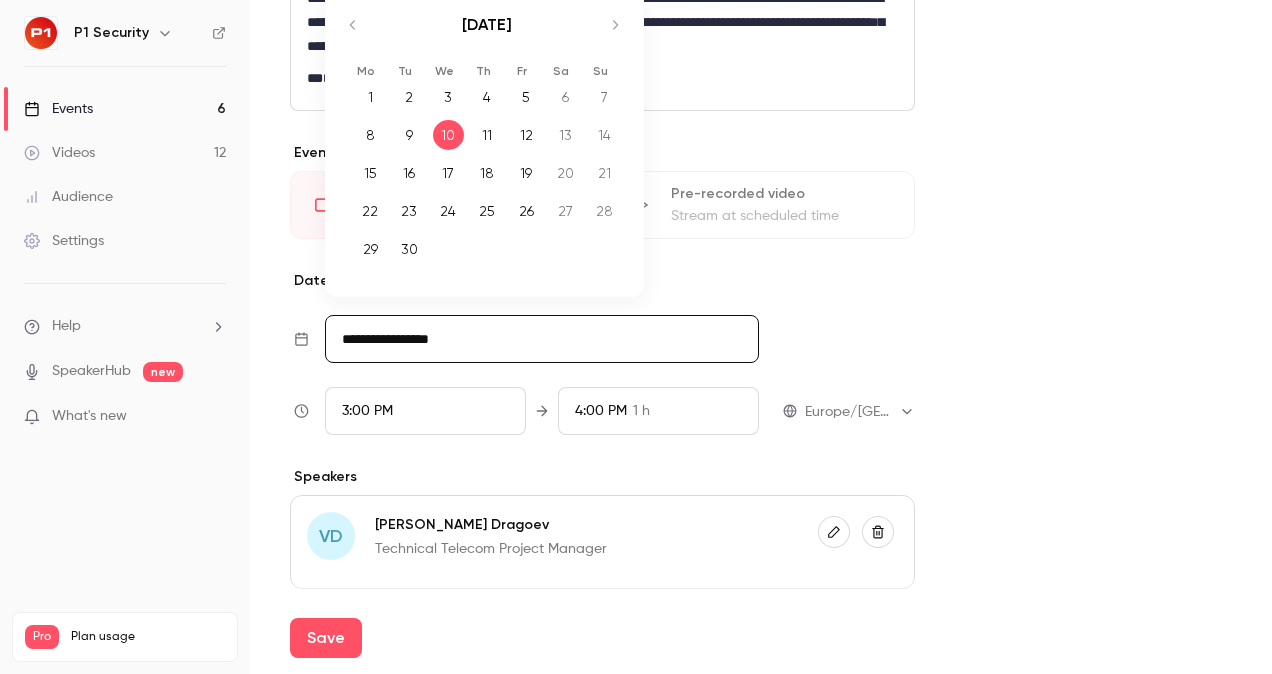click on "**********" at bounding box center [542, 339] 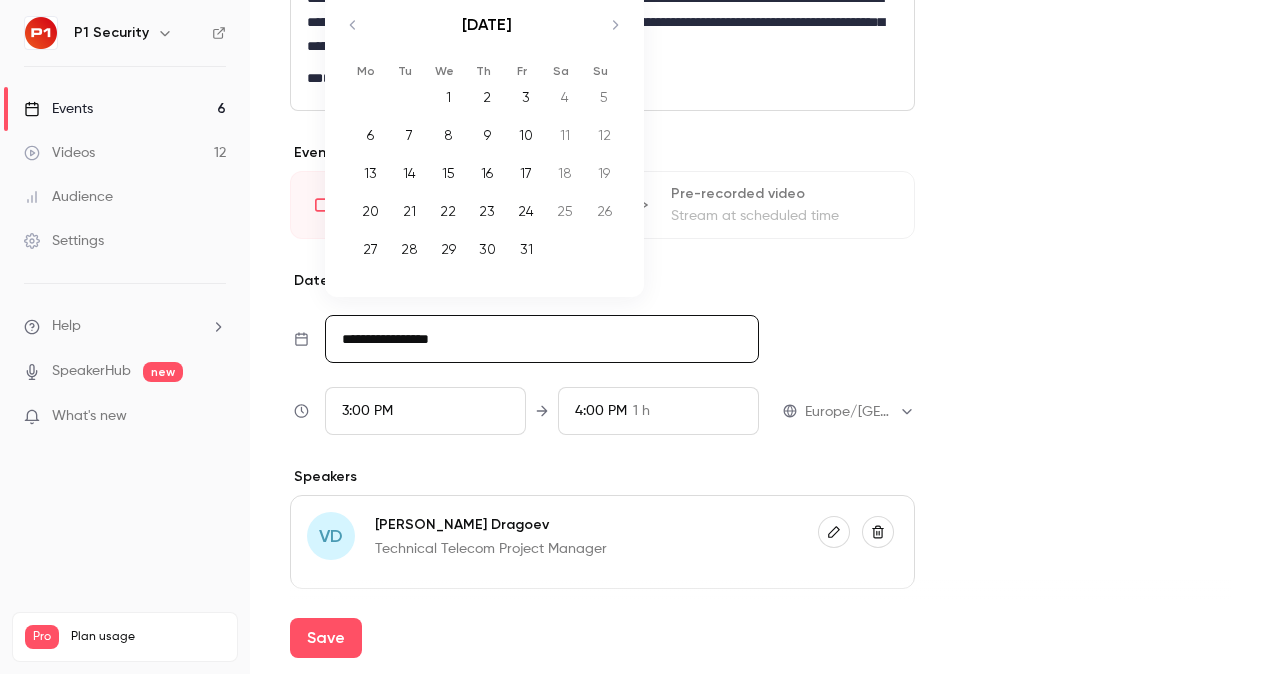 click on "1" at bounding box center (448, 97) 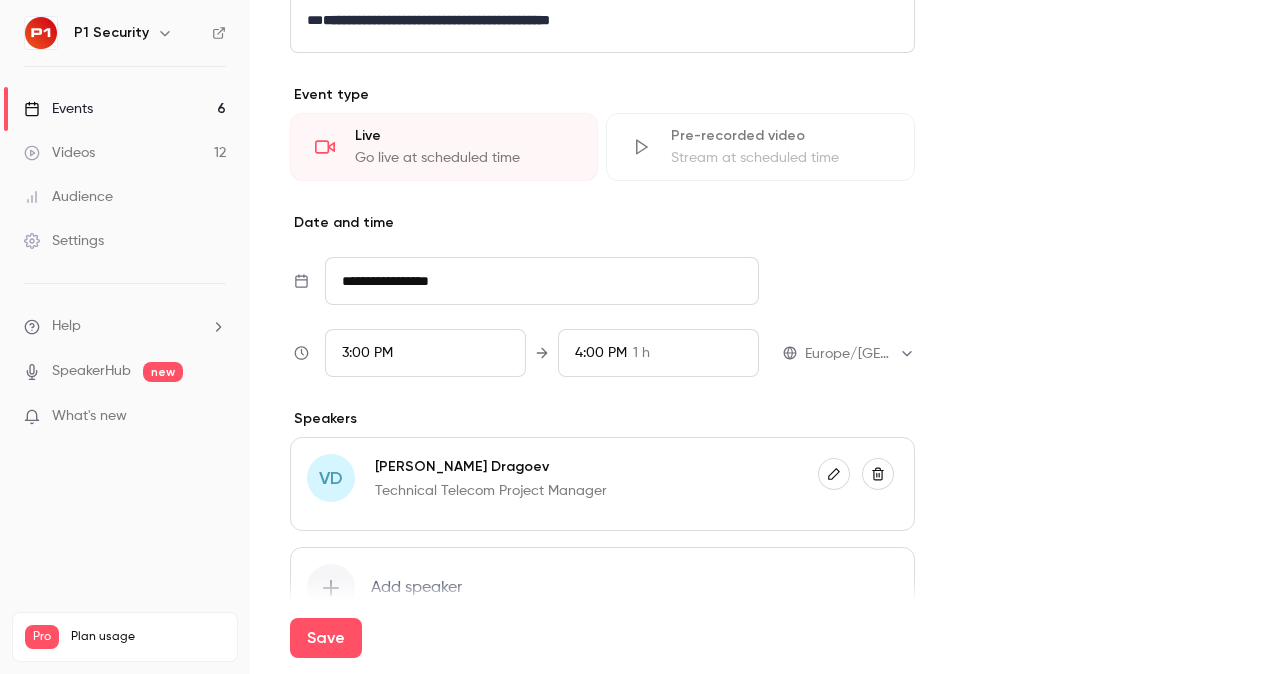 scroll, scrollTop: 1303, scrollLeft: 0, axis: vertical 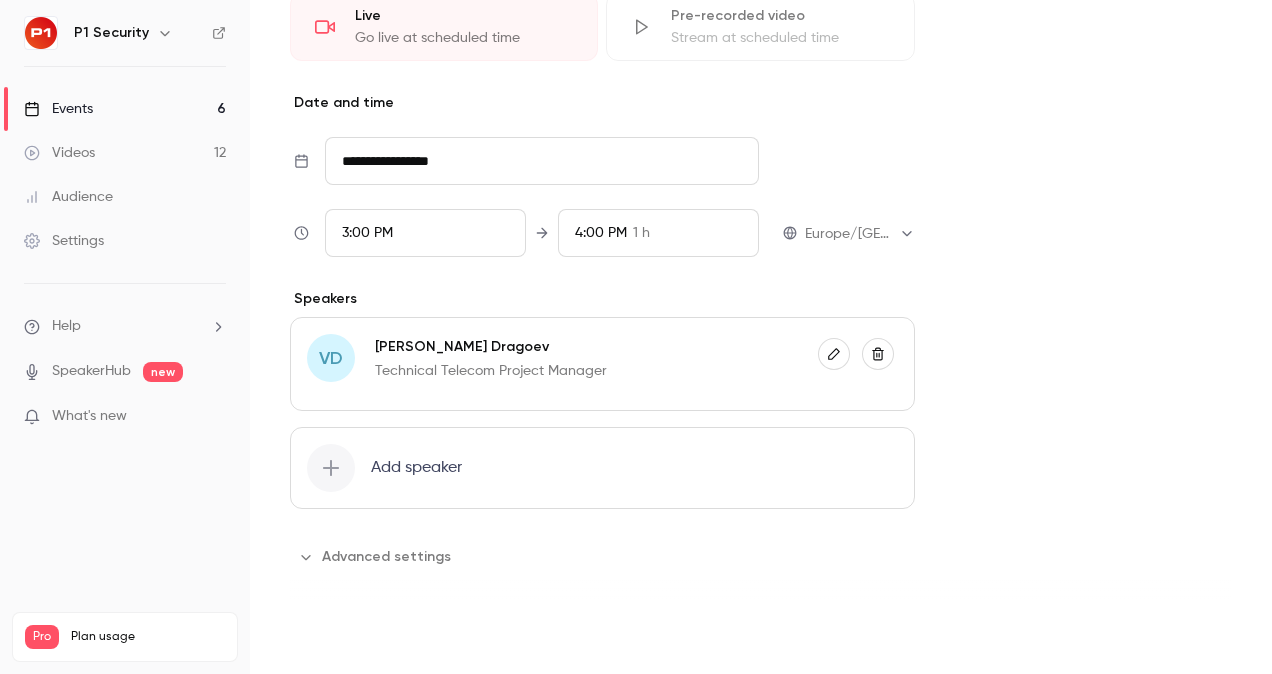 click on "Save" at bounding box center (326, 638) 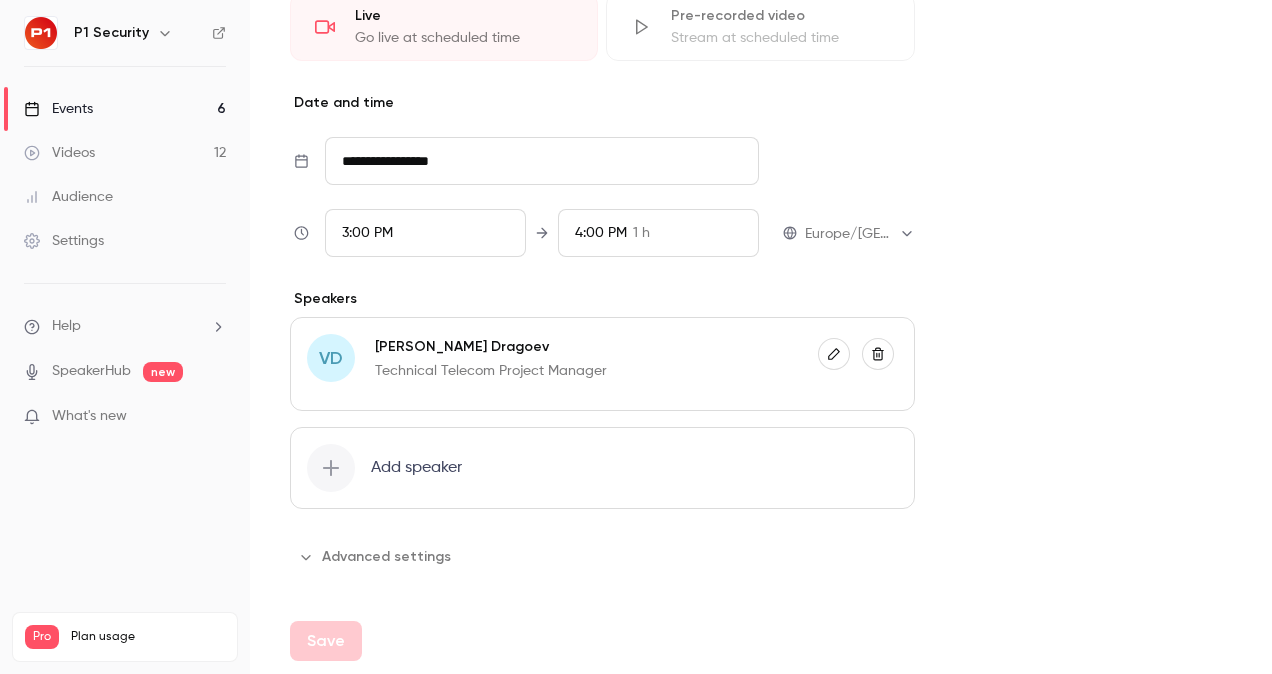 type on "**********" 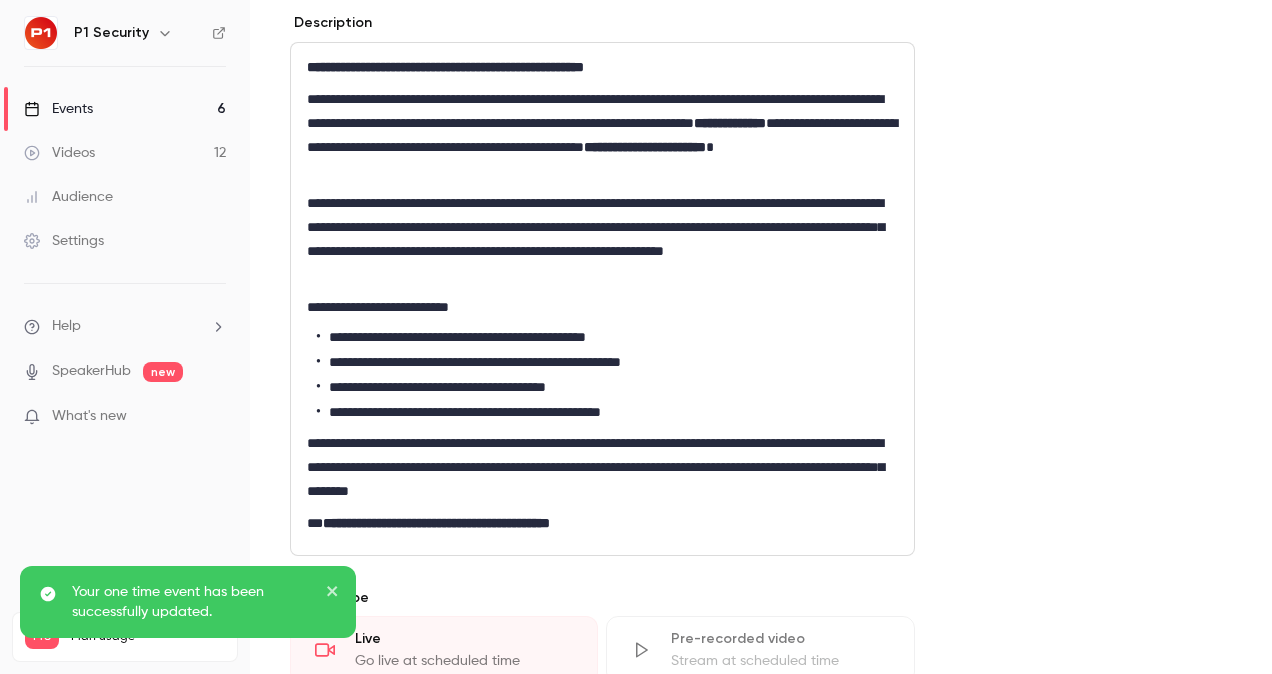 scroll, scrollTop: 626, scrollLeft: 0, axis: vertical 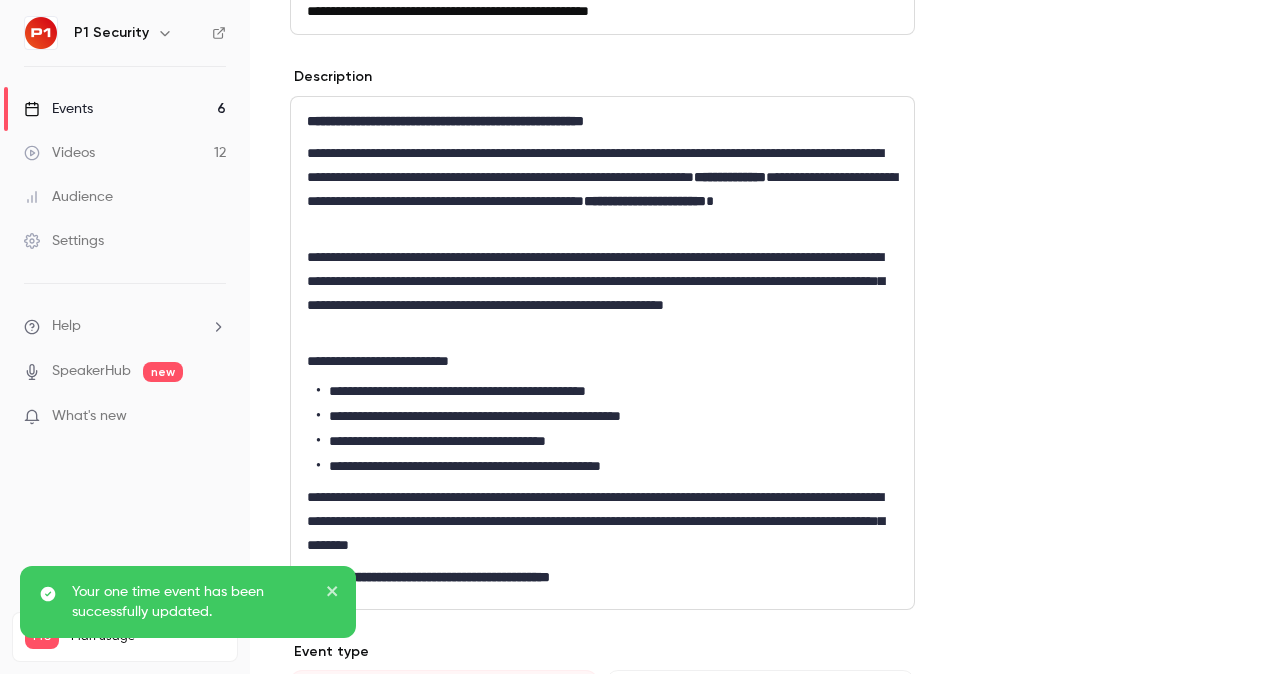 click on "Events 6" at bounding box center (125, 109) 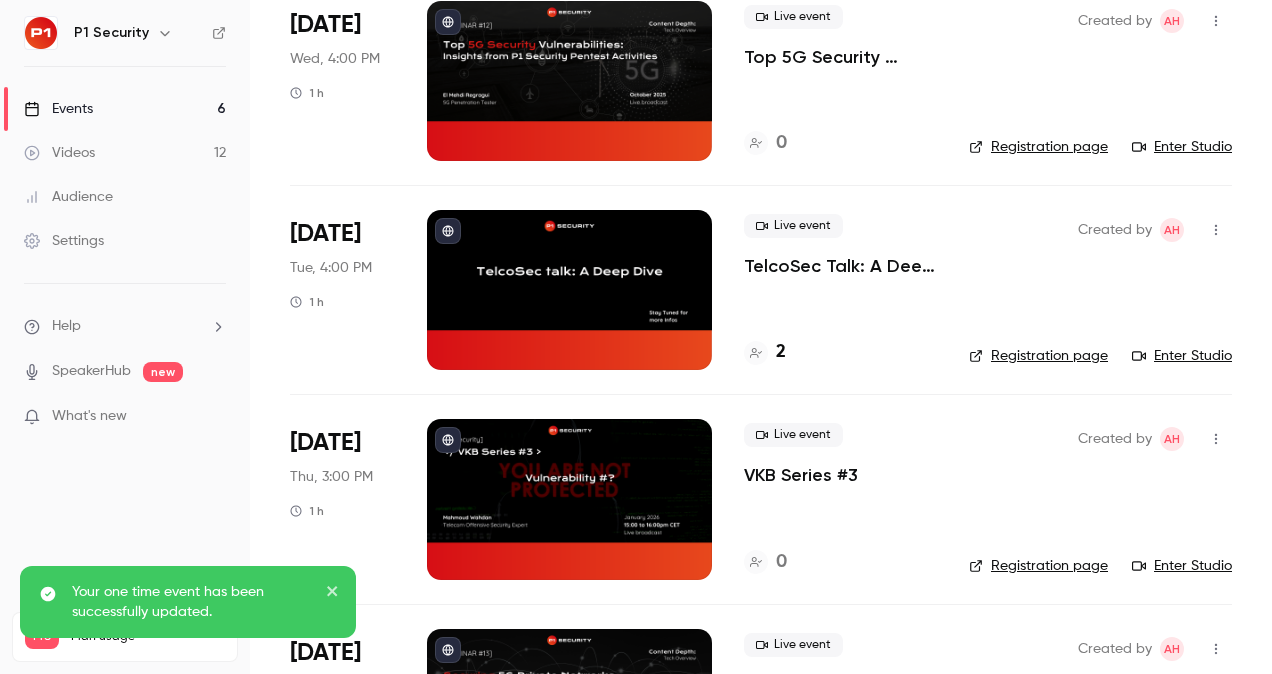scroll, scrollTop: 739, scrollLeft: 0, axis: vertical 